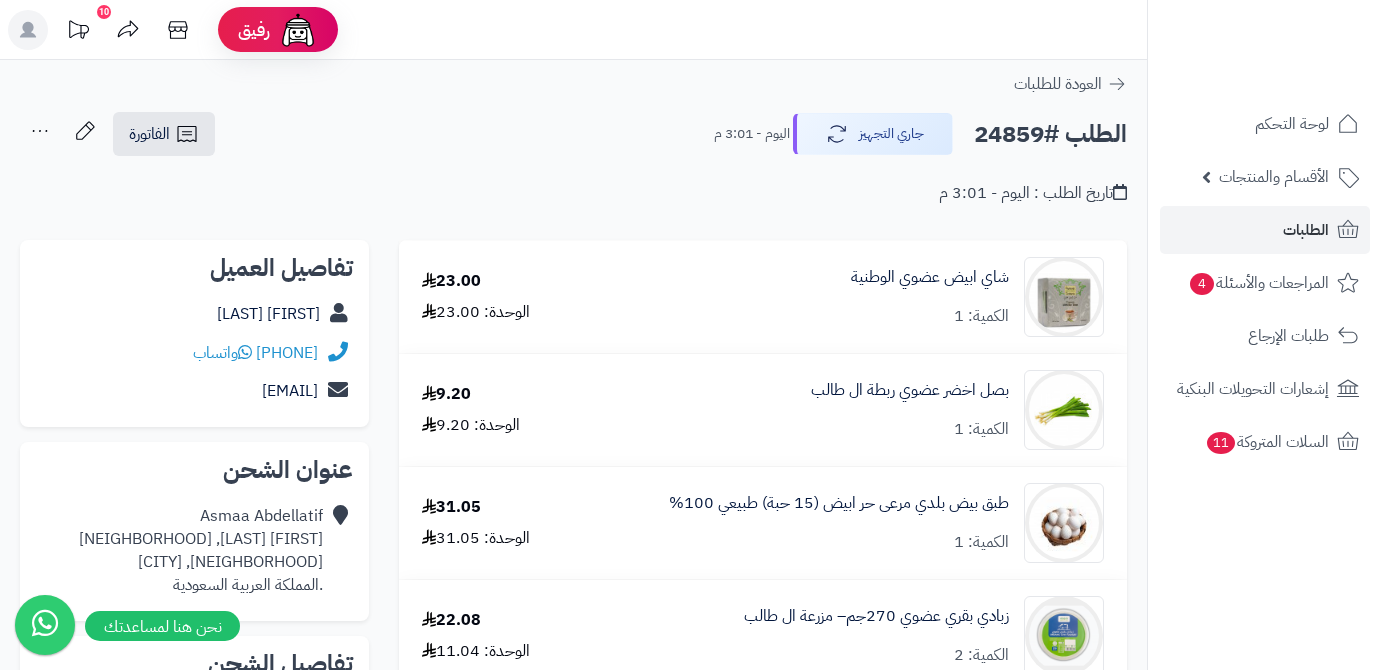 scroll, scrollTop: 727, scrollLeft: 0, axis: vertical 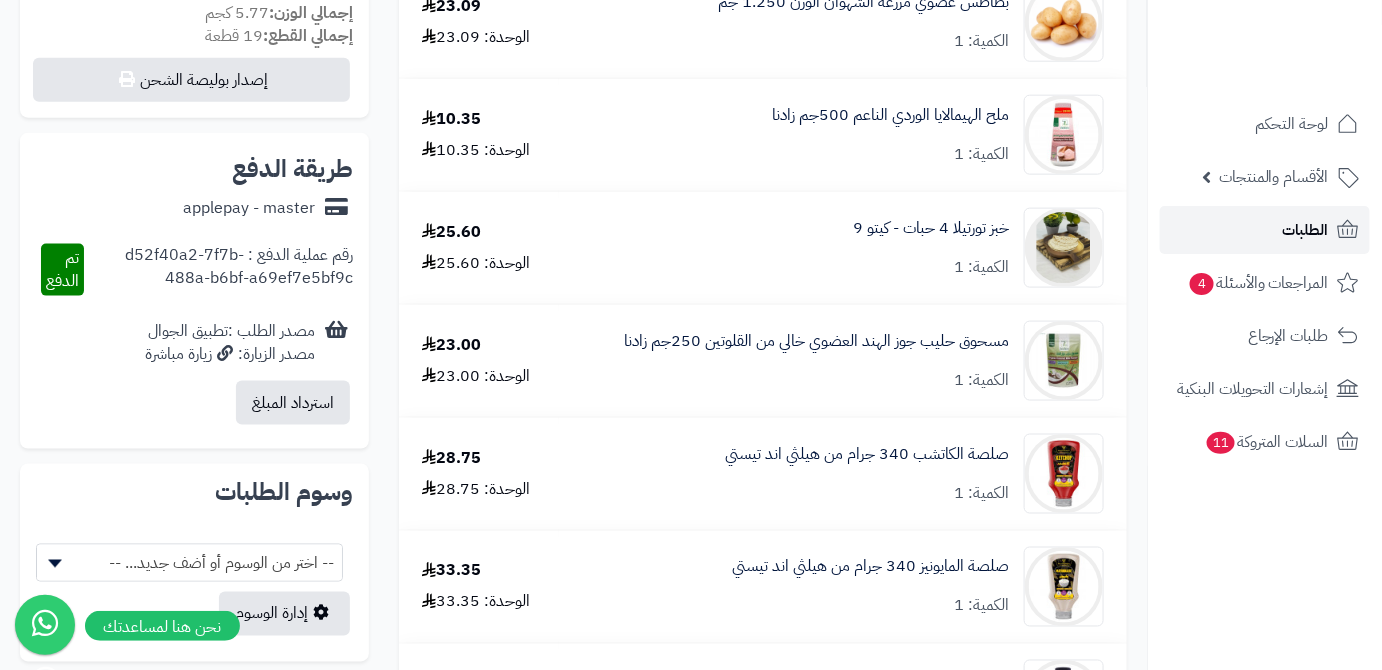 click on "الطلبات" at bounding box center (1306, 230) 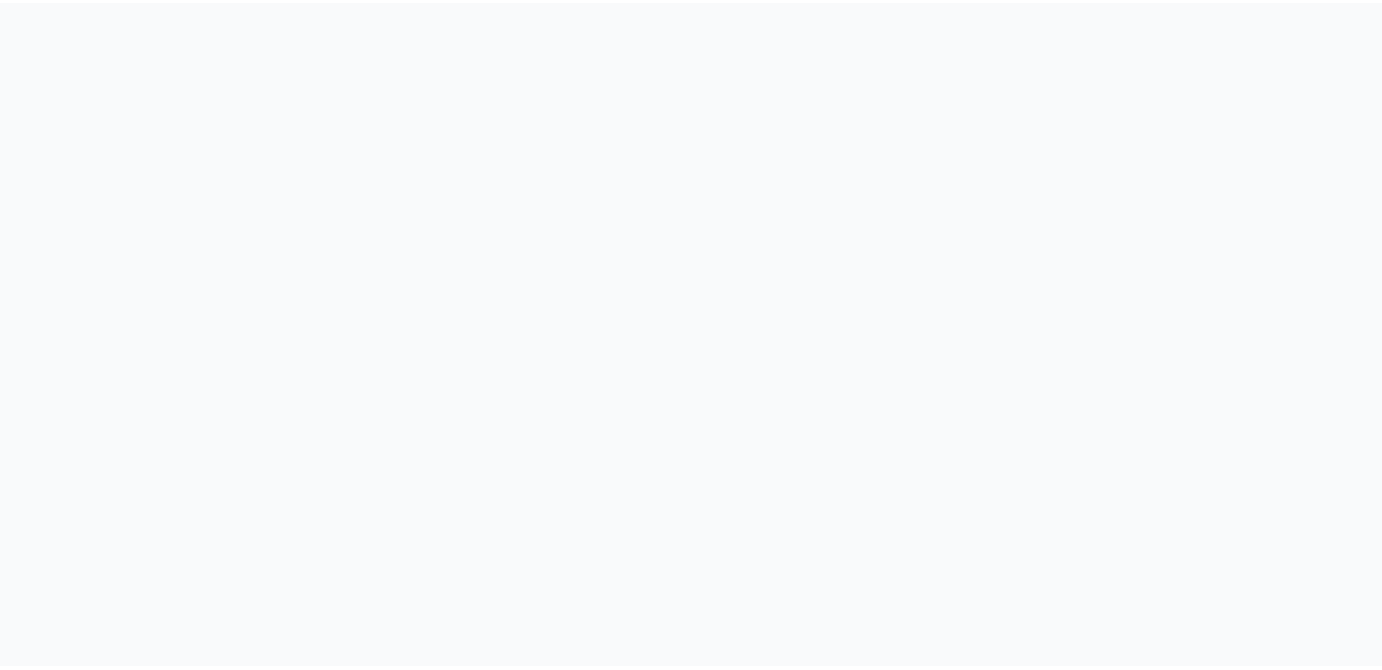 scroll, scrollTop: 0, scrollLeft: 0, axis: both 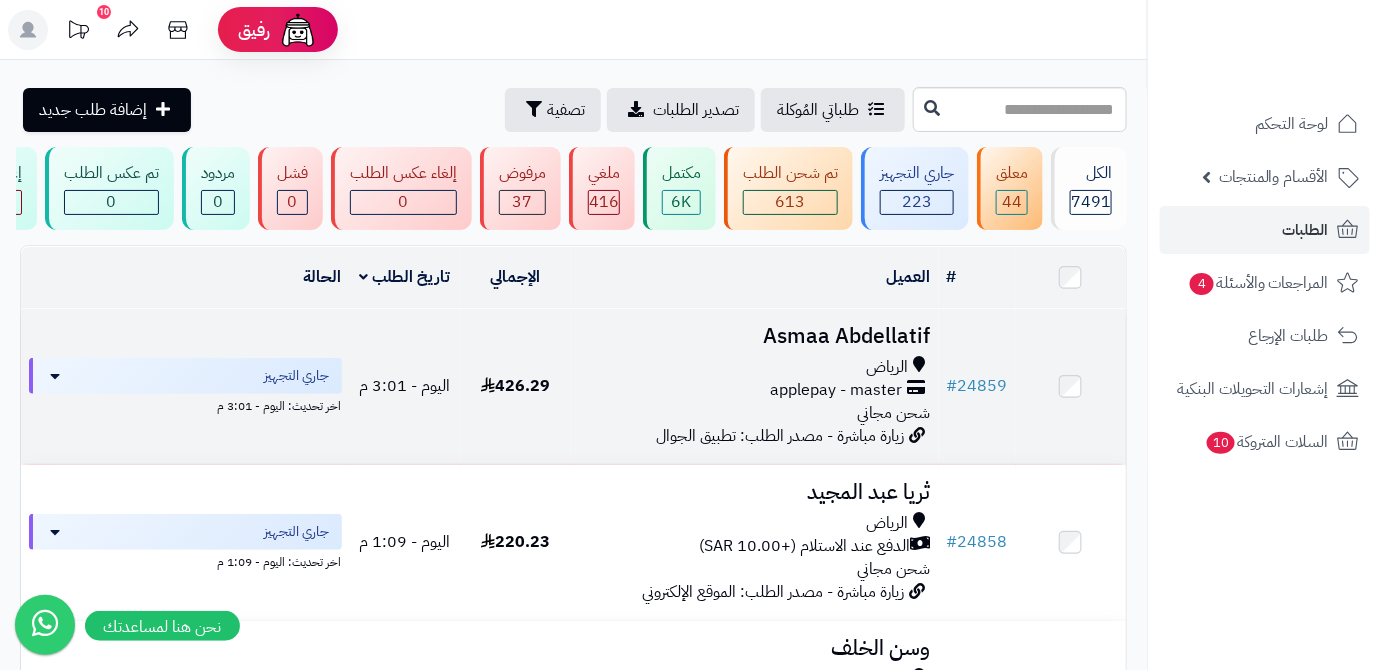 click on "Asmaa Abdellatif" at bounding box center (755, 336) 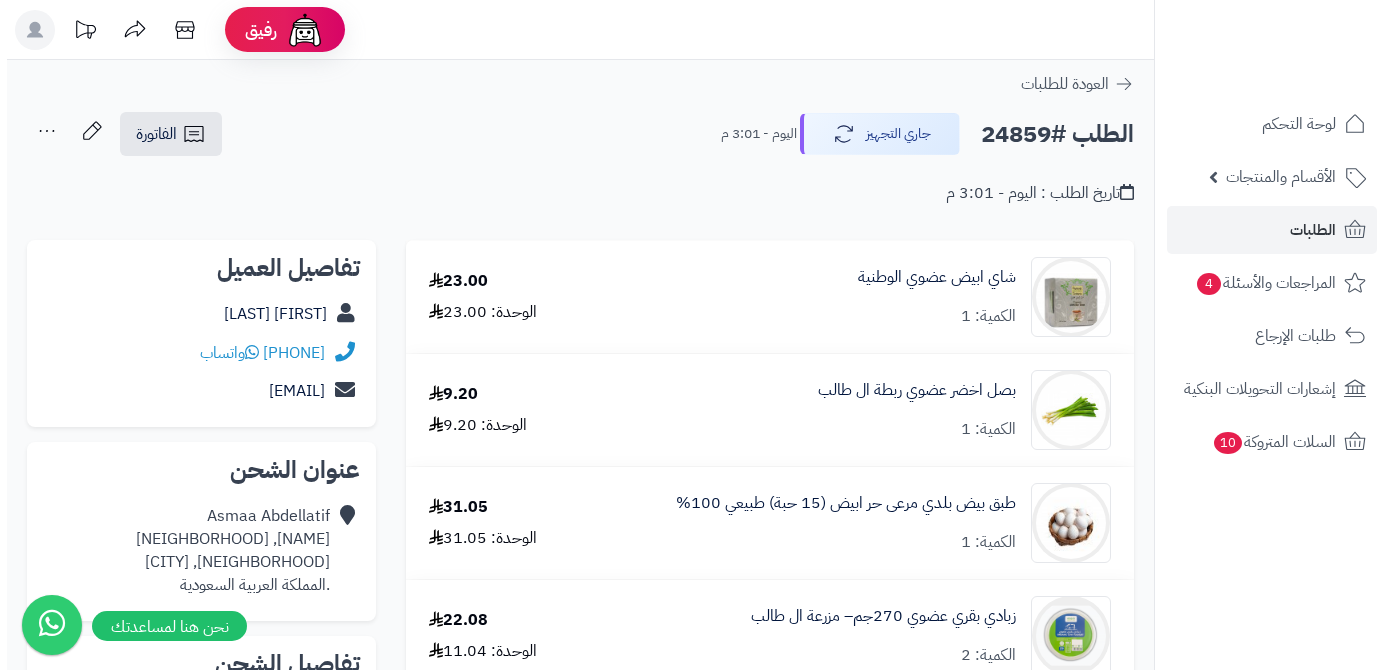scroll, scrollTop: 0, scrollLeft: 0, axis: both 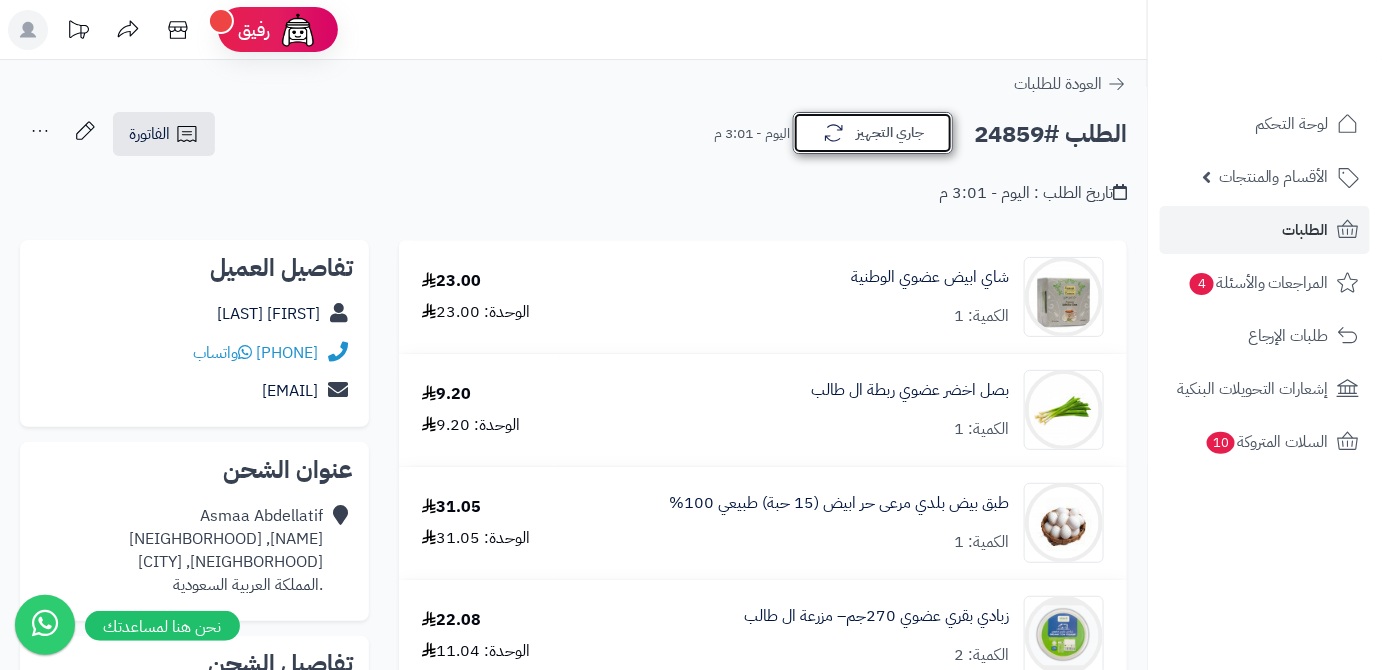 click on "جاري التجهيز" at bounding box center (873, 133) 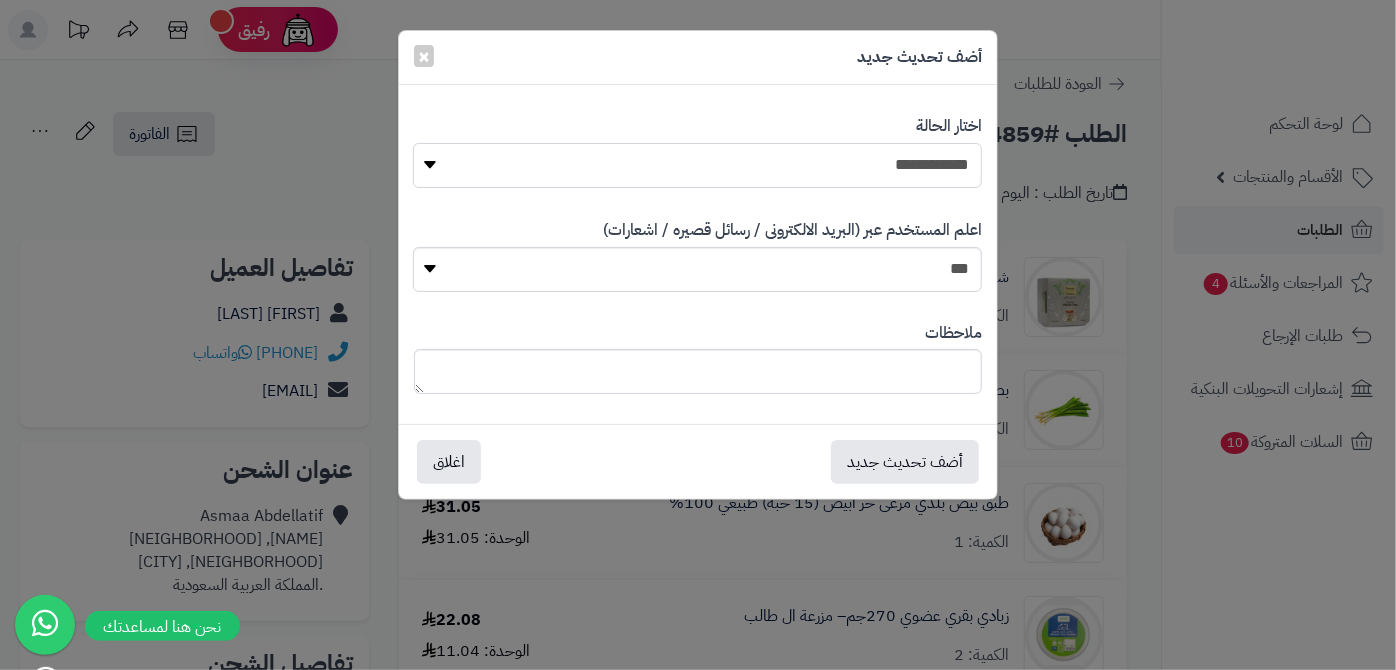 click on "**********" at bounding box center (697, 165) 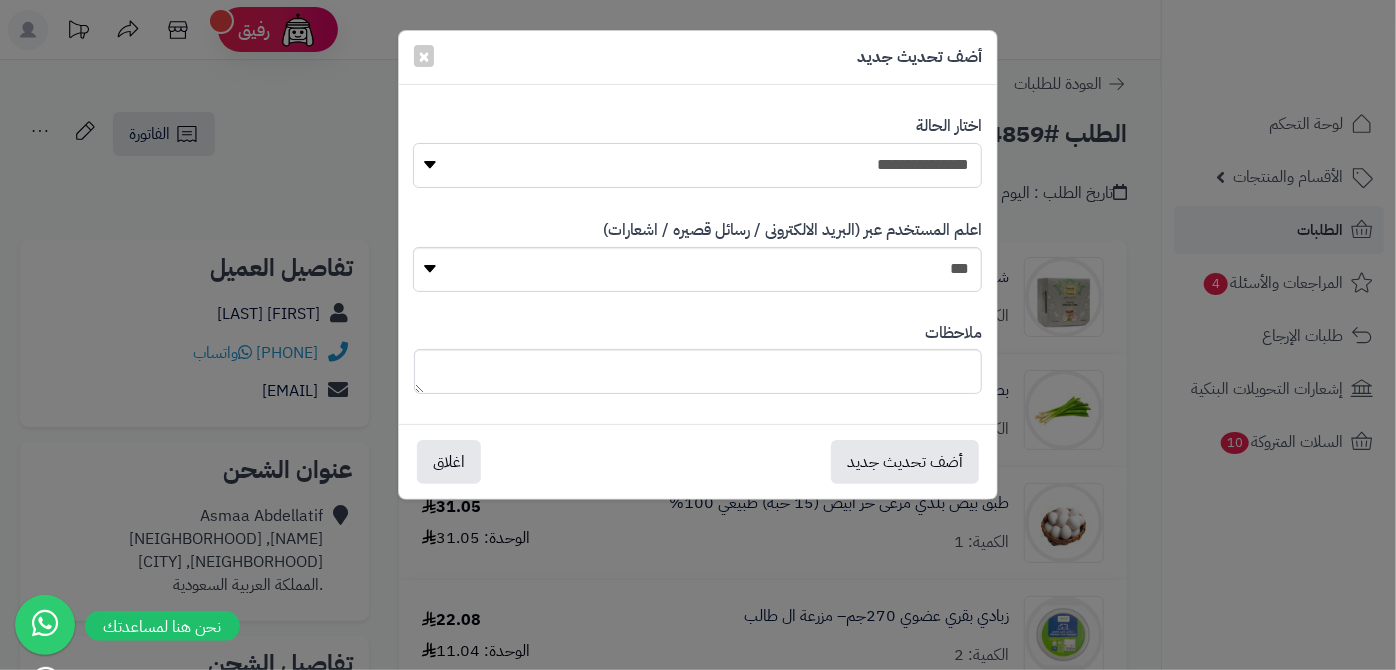 click on "**********" at bounding box center (697, 165) 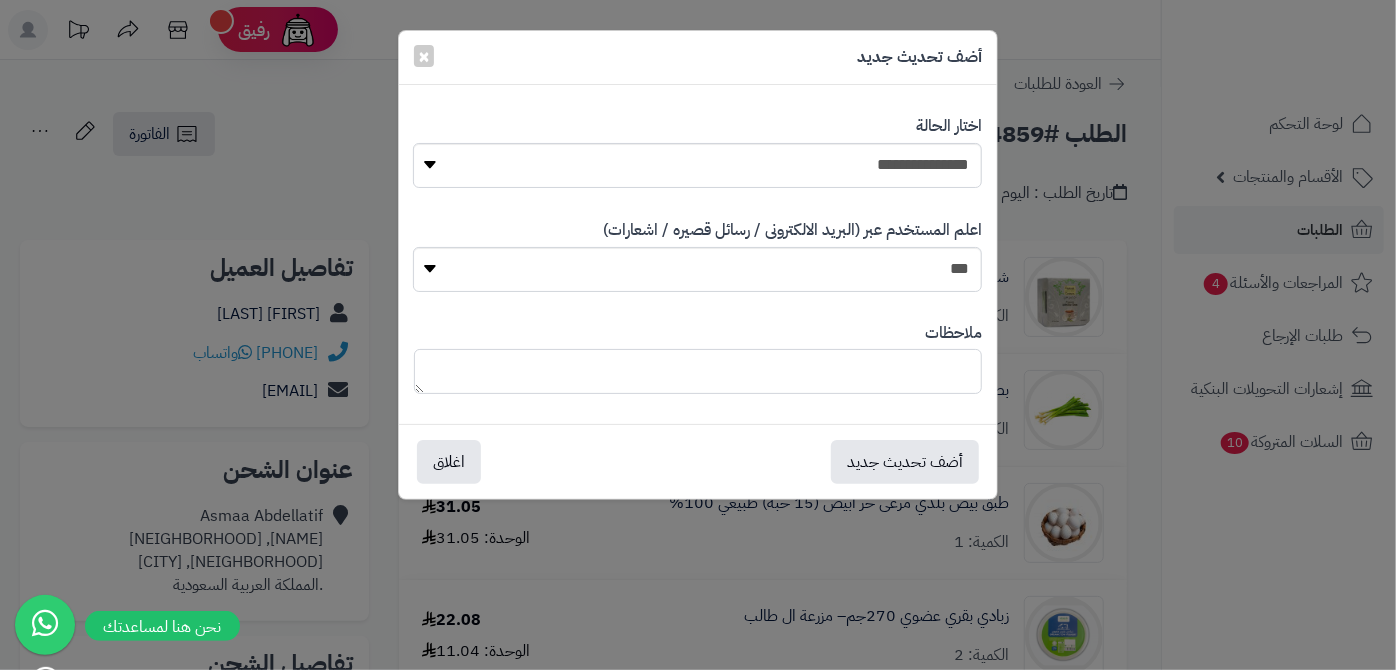 drag, startPoint x: 914, startPoint y: 400, endPoint x: 894, endPoint y: 374, distance: 32.80244 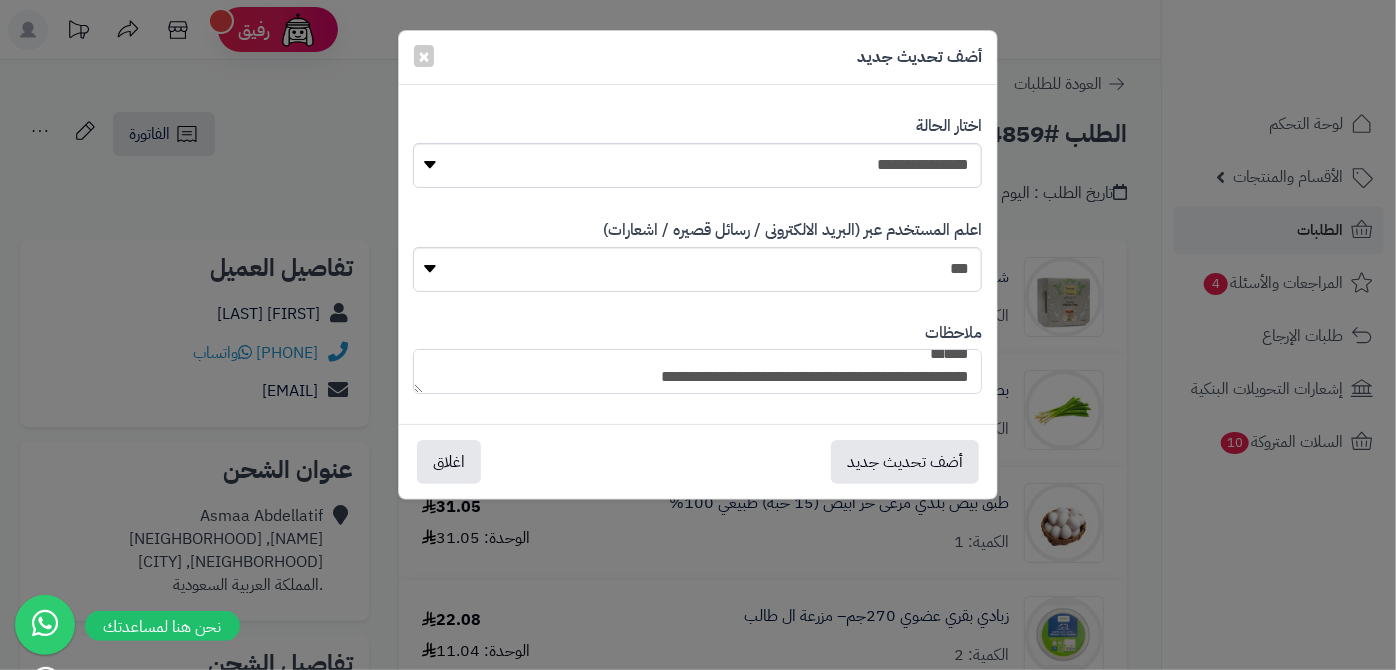 scroll, scrollTop: 48, scrollLeft: 0, axis: vertical 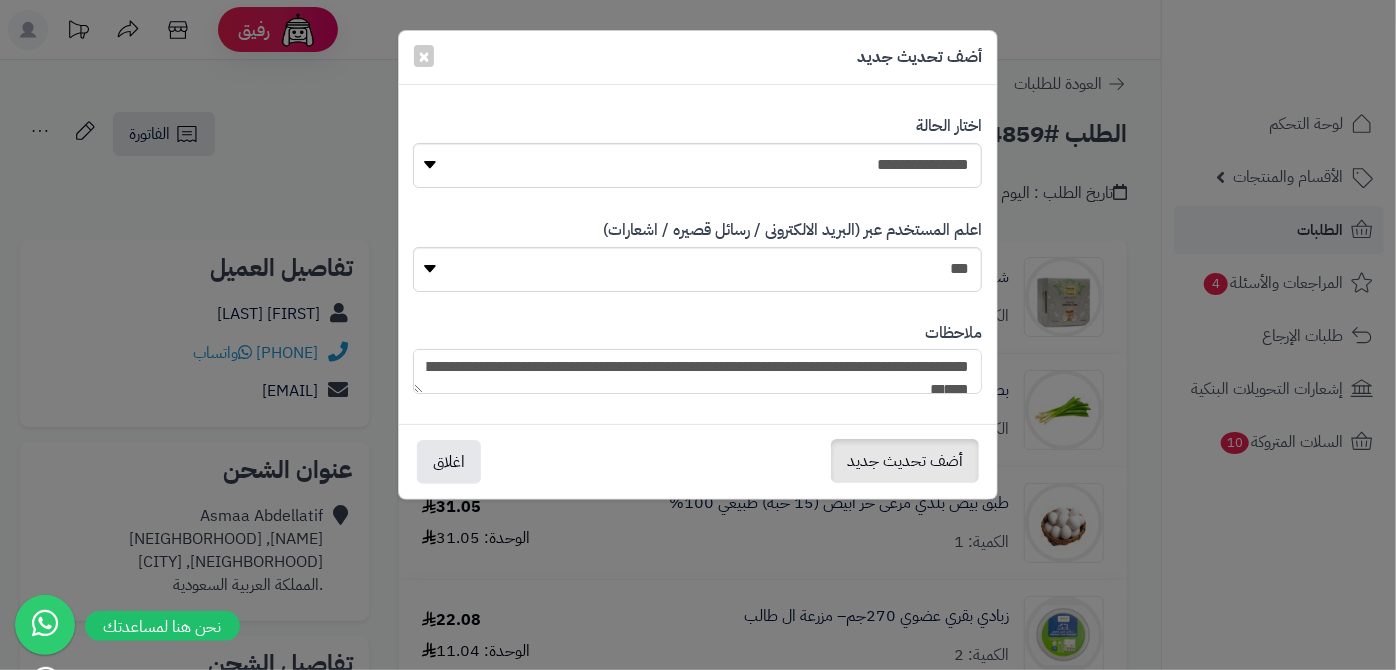 type on "**********" 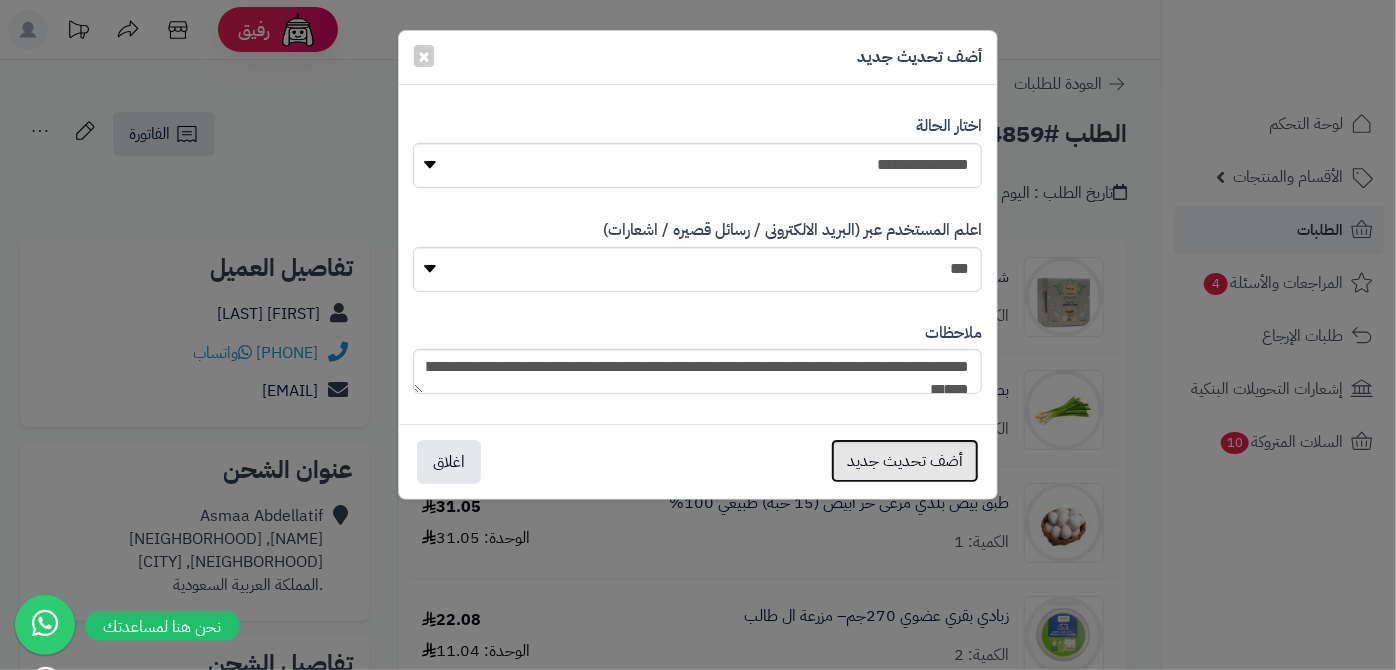 click on "أضف تحديث جديد" at bounding box center [905, 461] 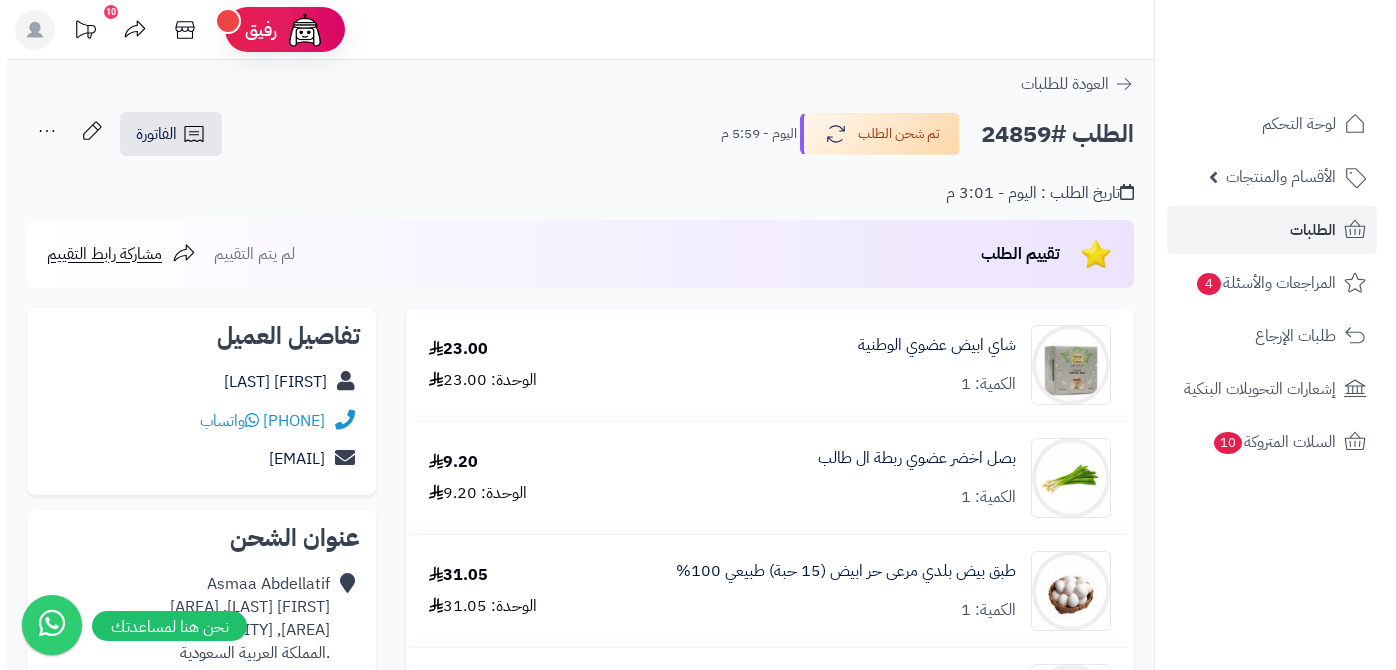 scroll, scrollTop: 0, scrollLeft: 0, axis: both 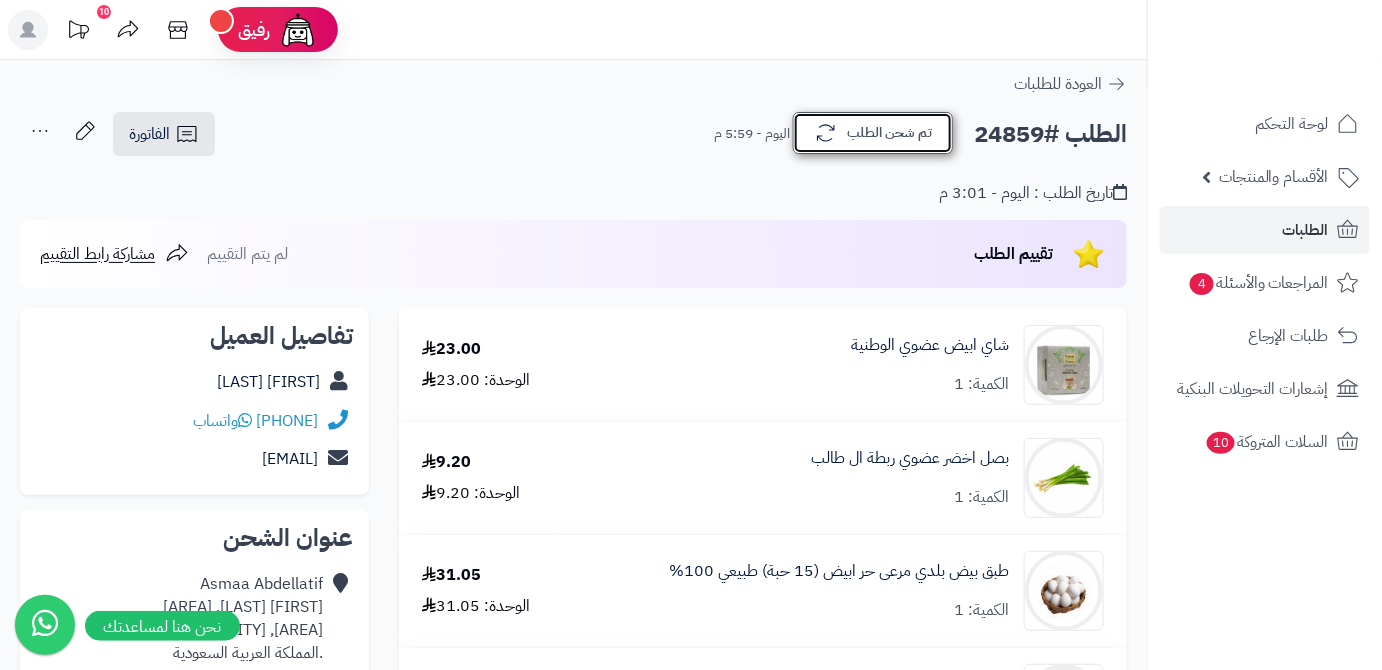 click on "تم شحن الطلب" at bounding box center (873, 133) 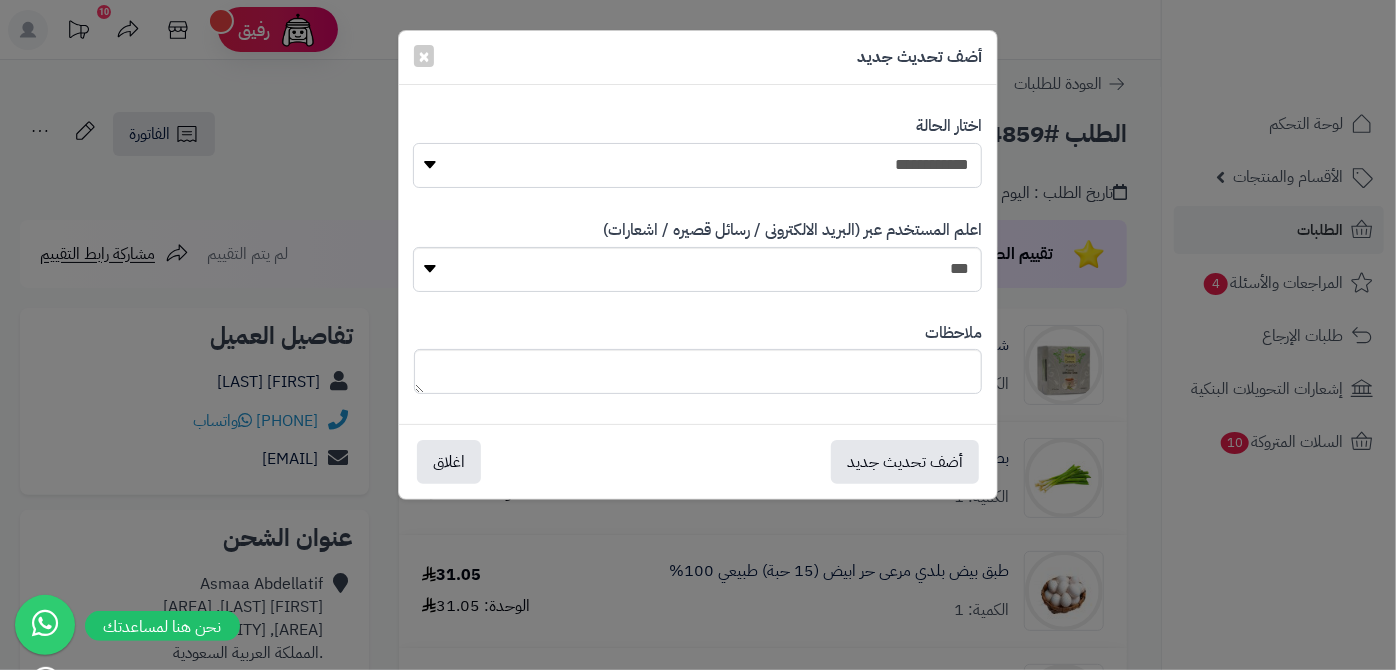 drag, startPoint x: 883, startPoint y: 155, endPoint x: 886, endPoint y: 171, distance: 16.27882 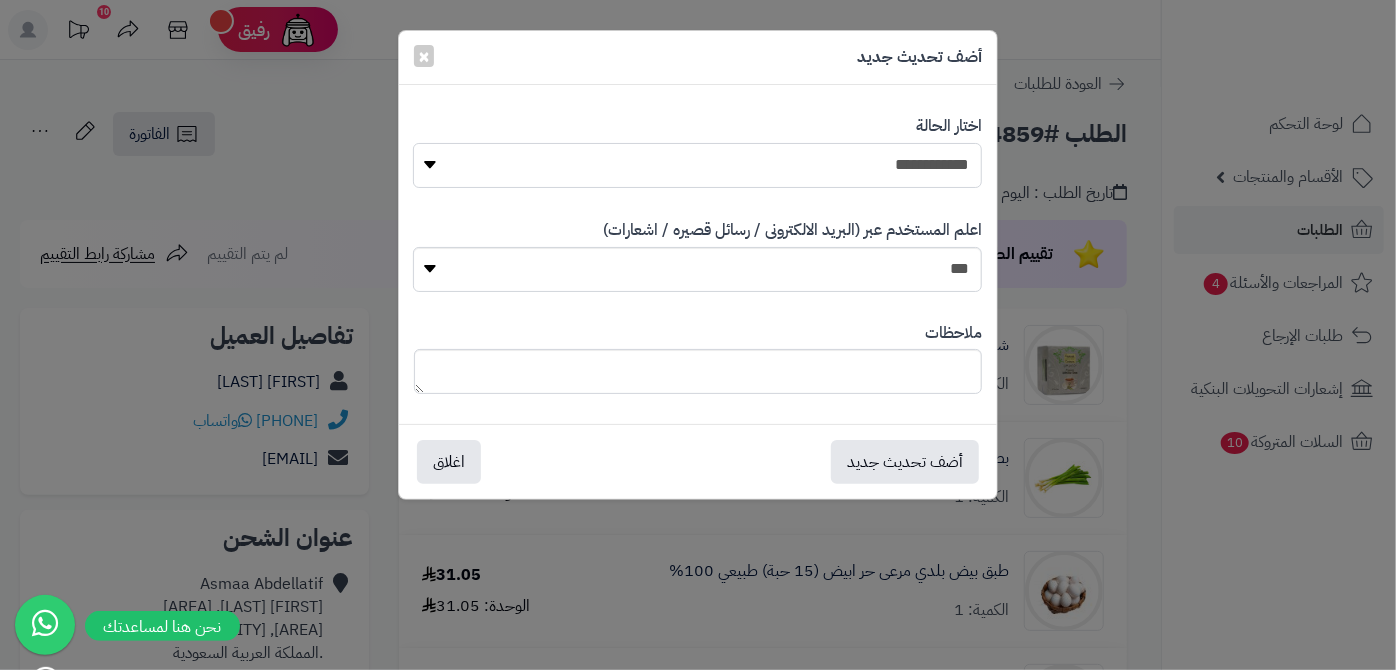 select on "*" 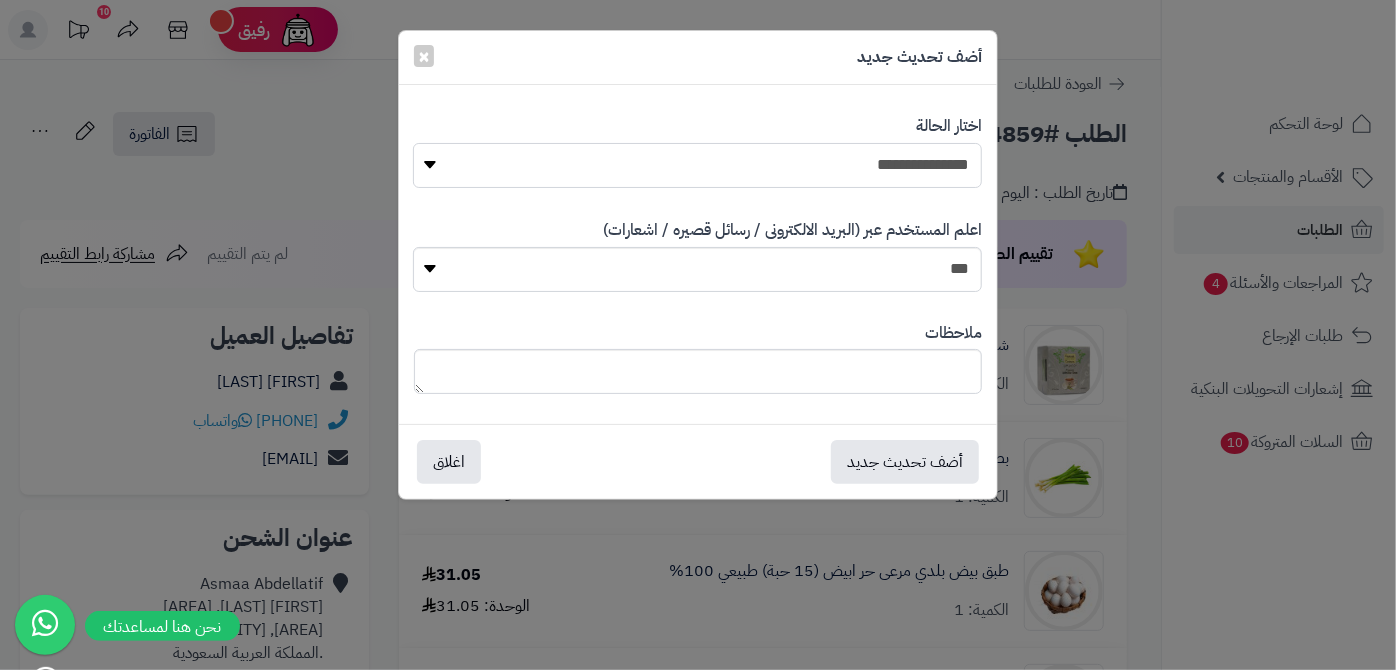 click on "**********" at bounding box center [697, 165] 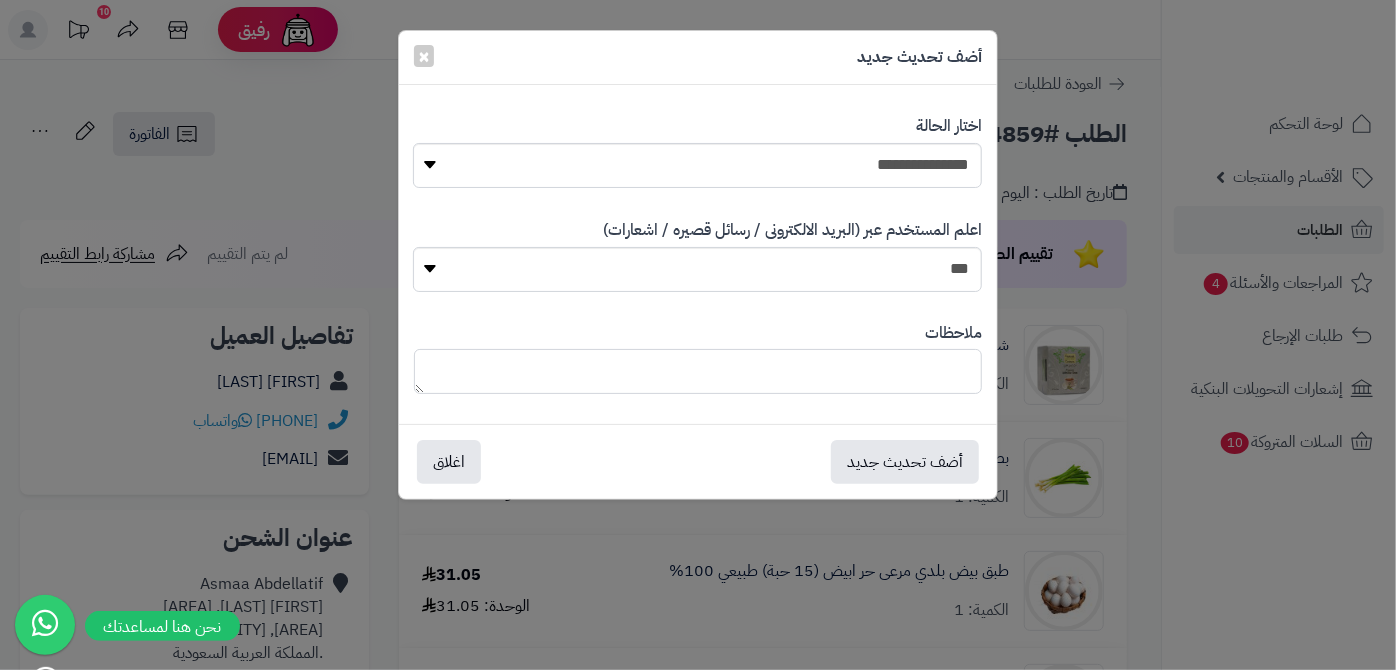 paste on "**********" 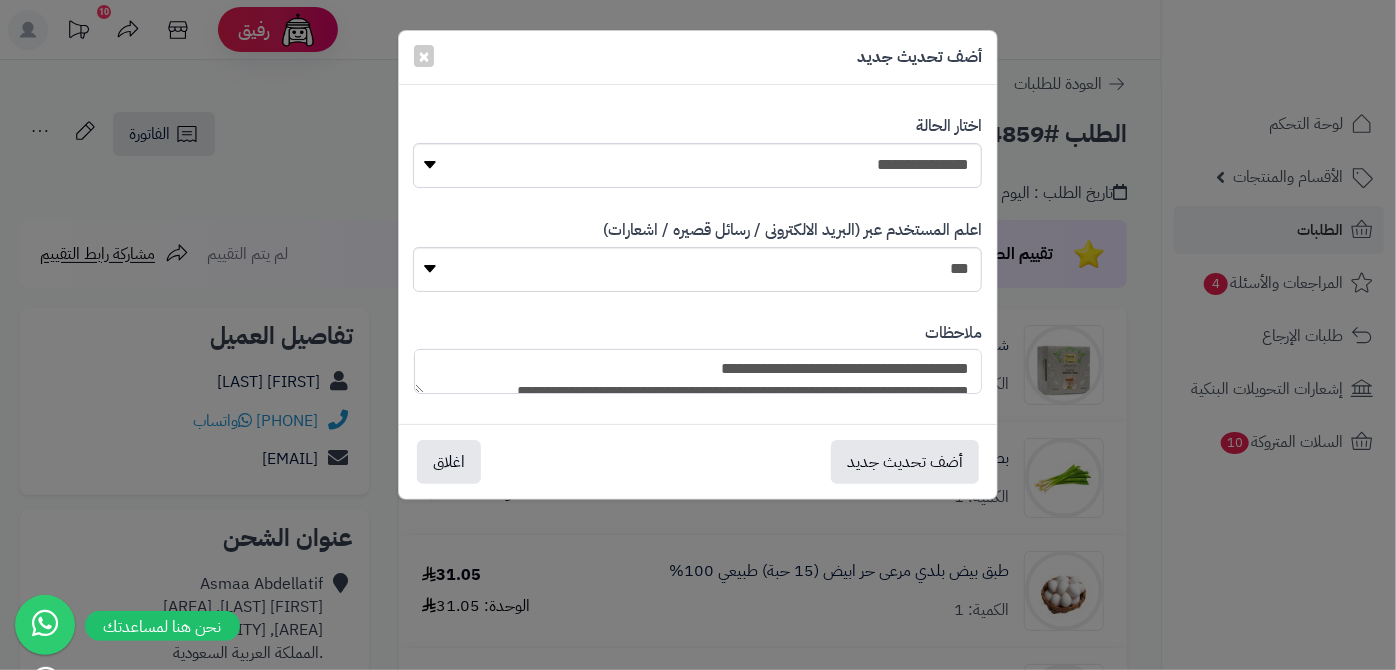 scroll, scrollTop: 193, scrollLeft: 0, axis: vertical 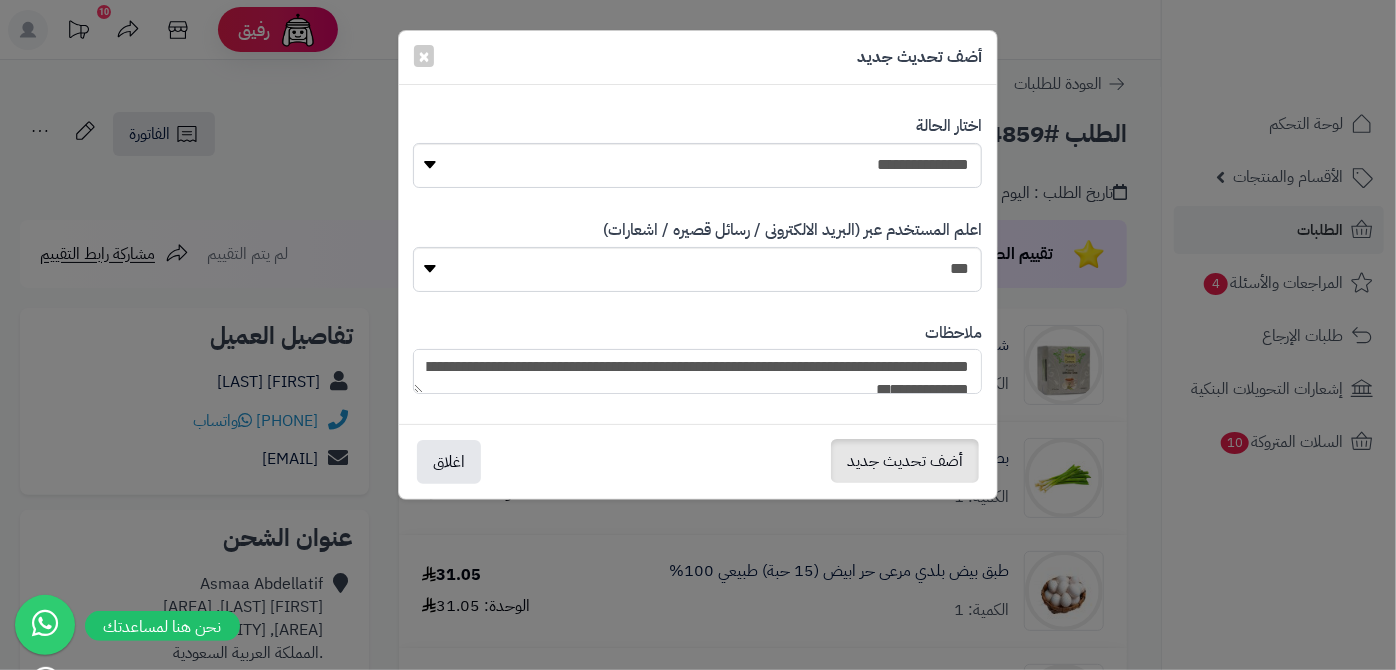 type on "**********" 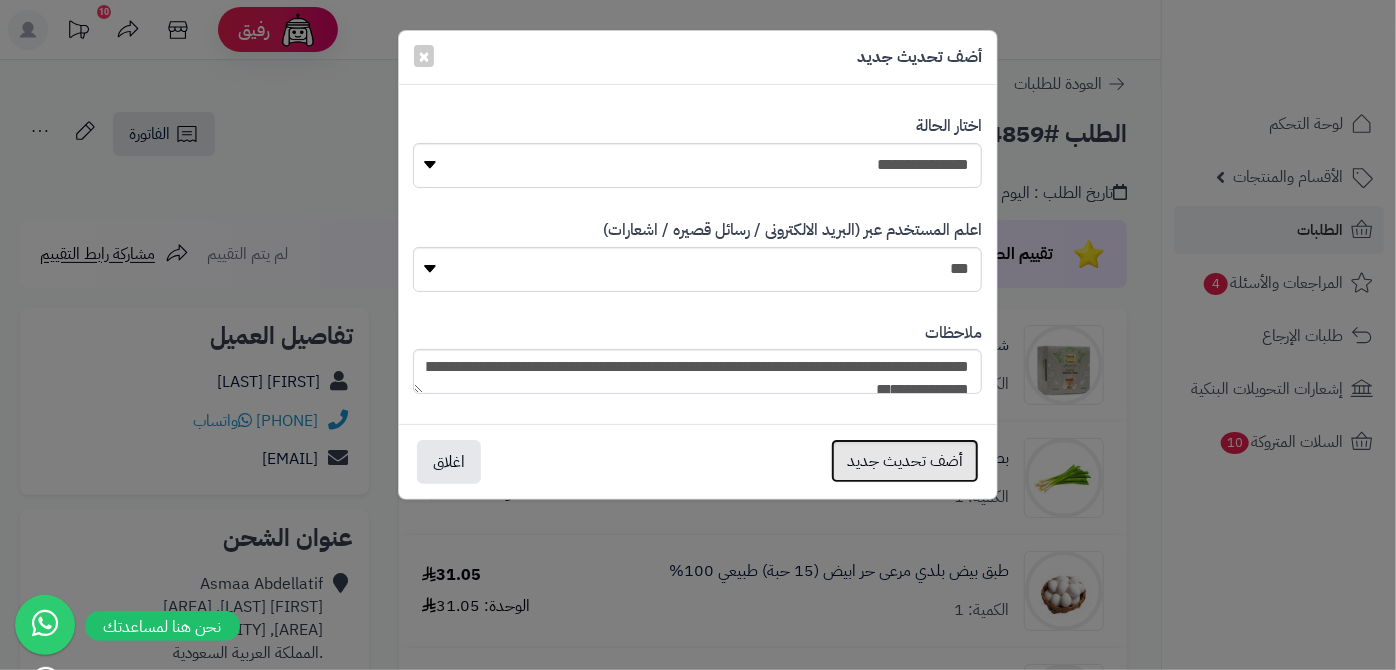 click on "أضف تحديث جديد" at bounding box center (905, 461) 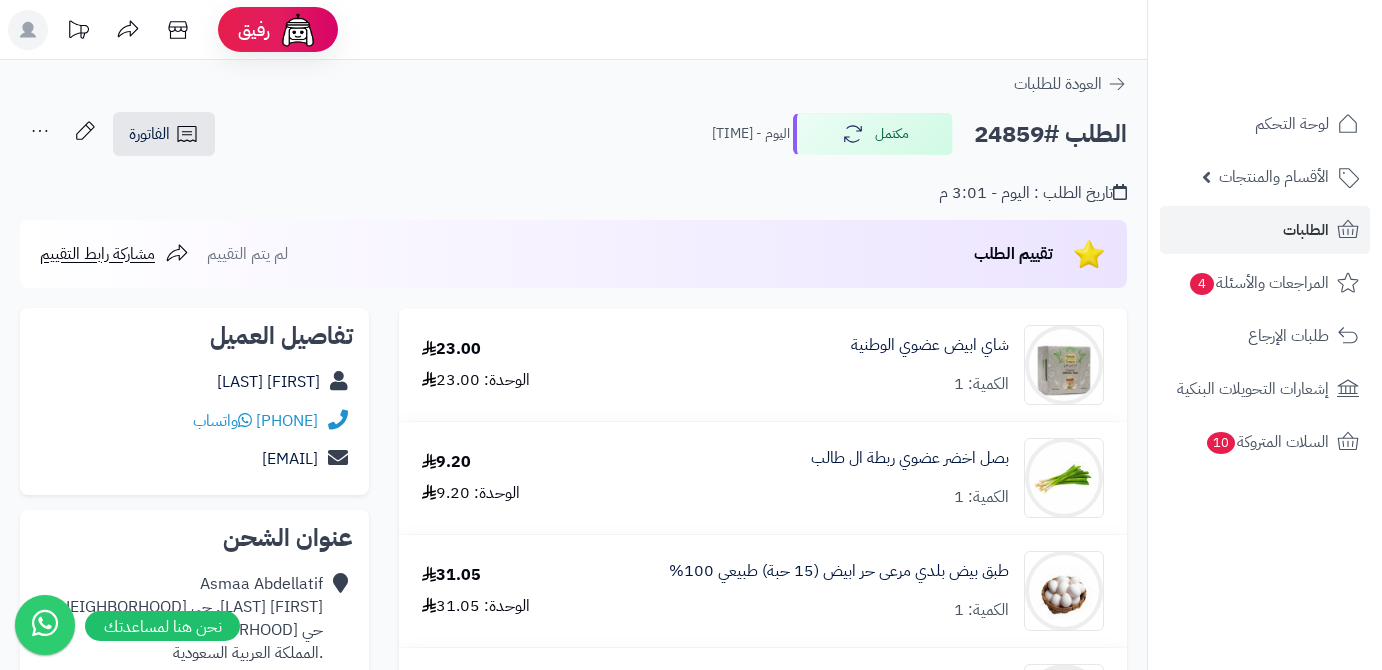 scroll, scrollTop: 0, scrollLeft: 0, axis: both 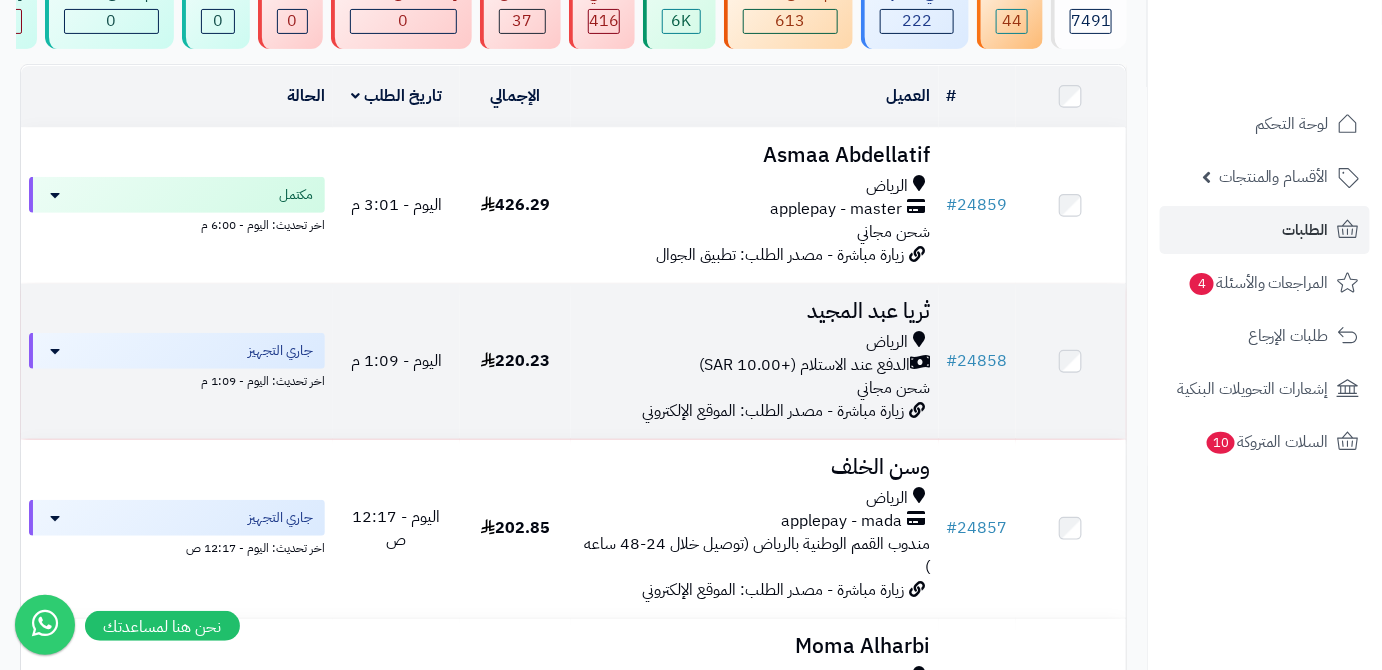 click on "ثريا عبد المجيد" at bounding box center [755, 311] 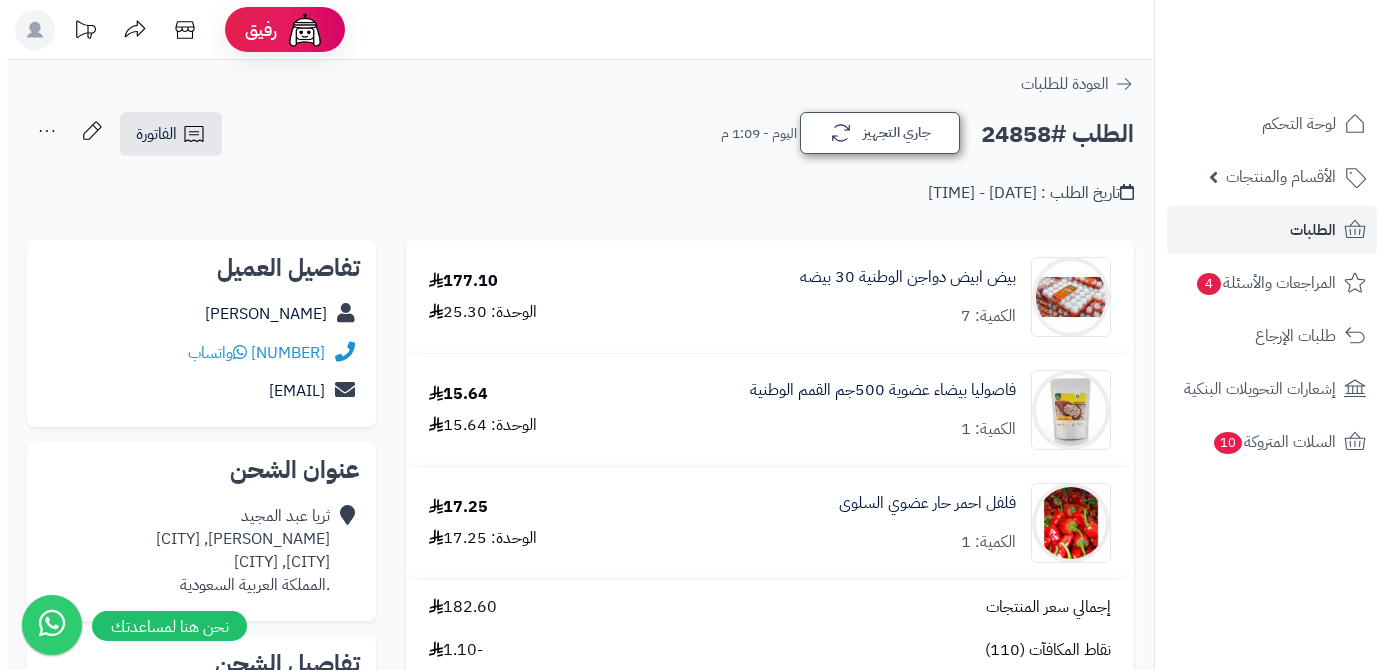 scroll, scrollTop: 0, scrollLeft: 0, axis: both 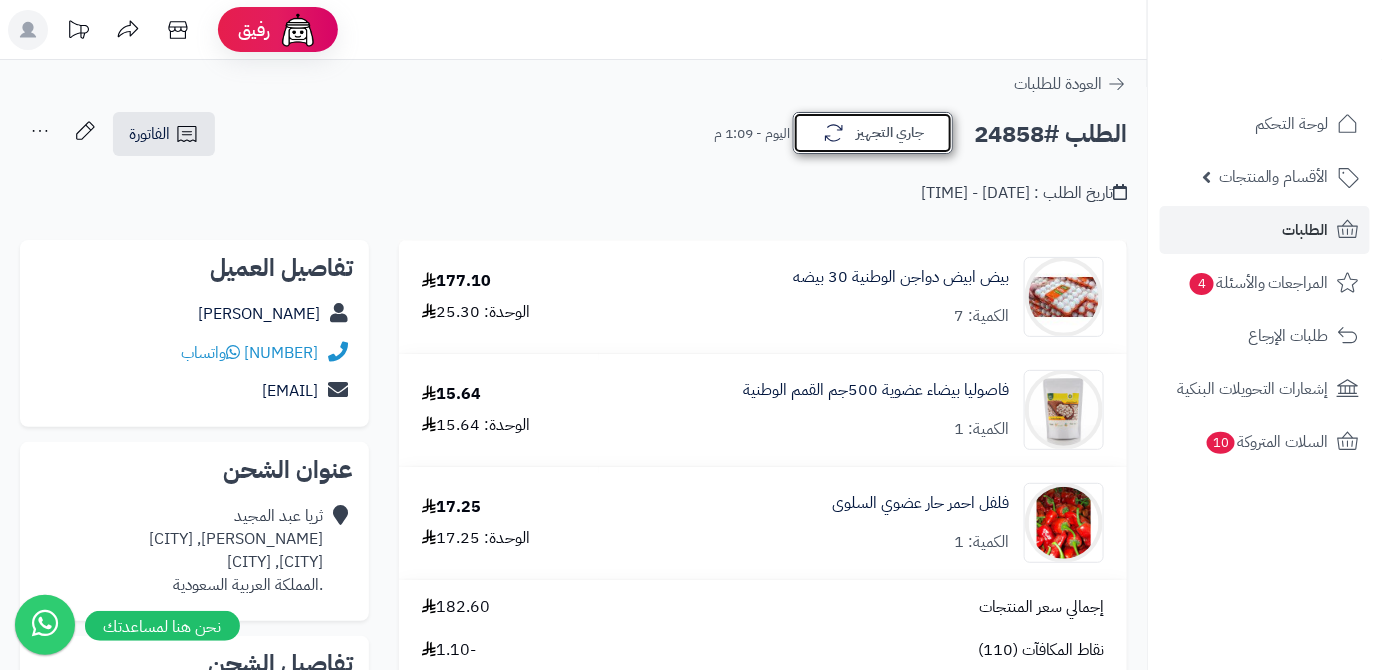 click on "جاري التجهيز" at bounding box center (873, 133) 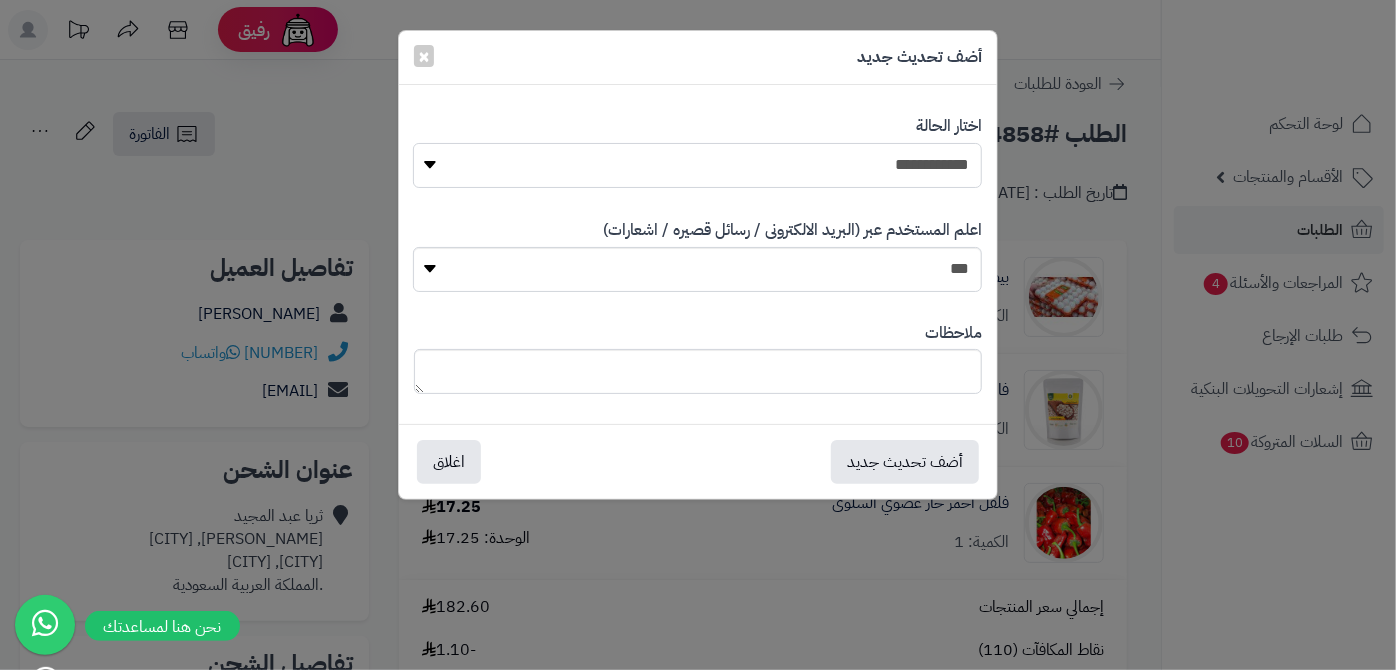 click on "**********" at bounding box center [697, 165] 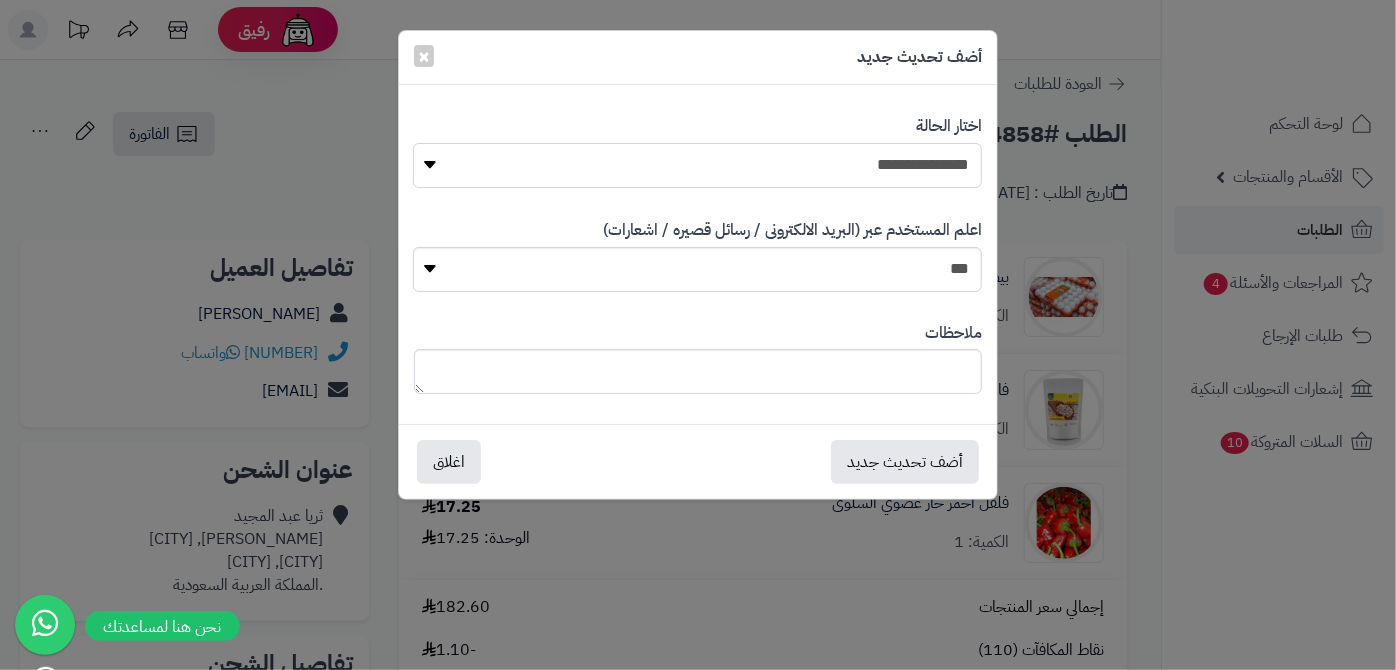click on "**********" at bounding box center [697, 165] 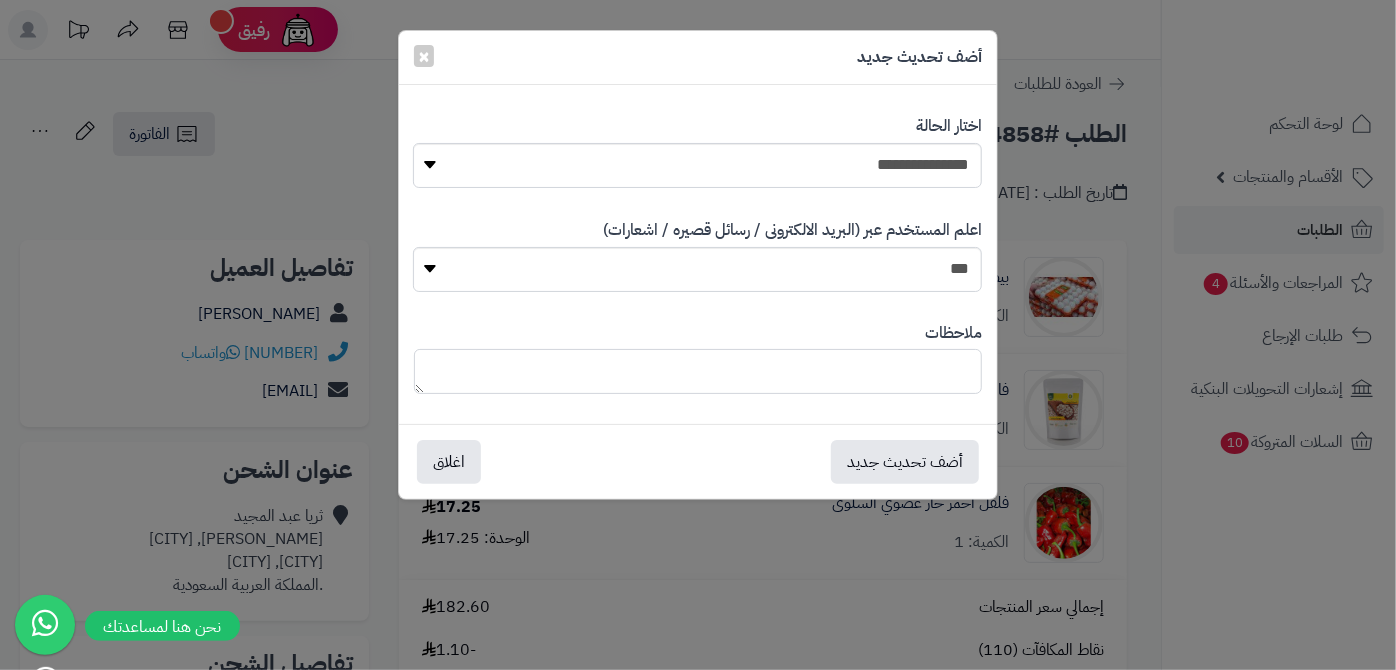 paste on "**********" 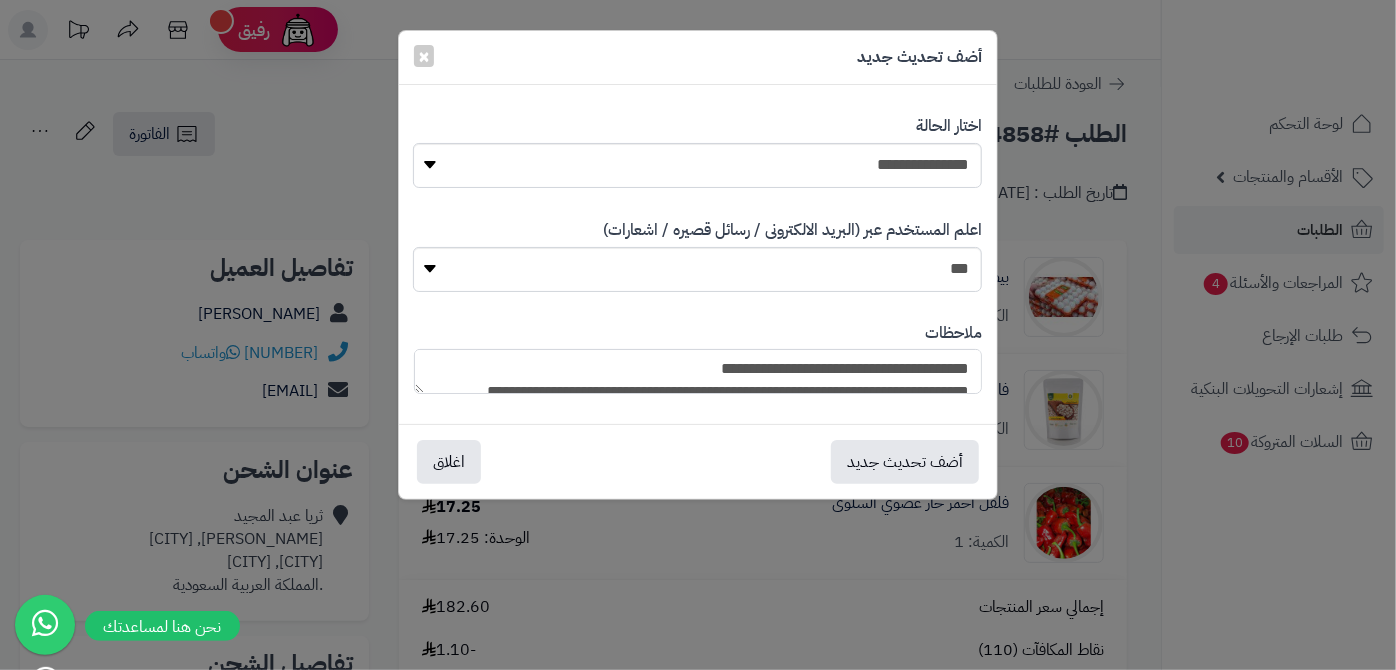 scroll, scrollTop: 193, scrollLeft: 0, axis: vertical 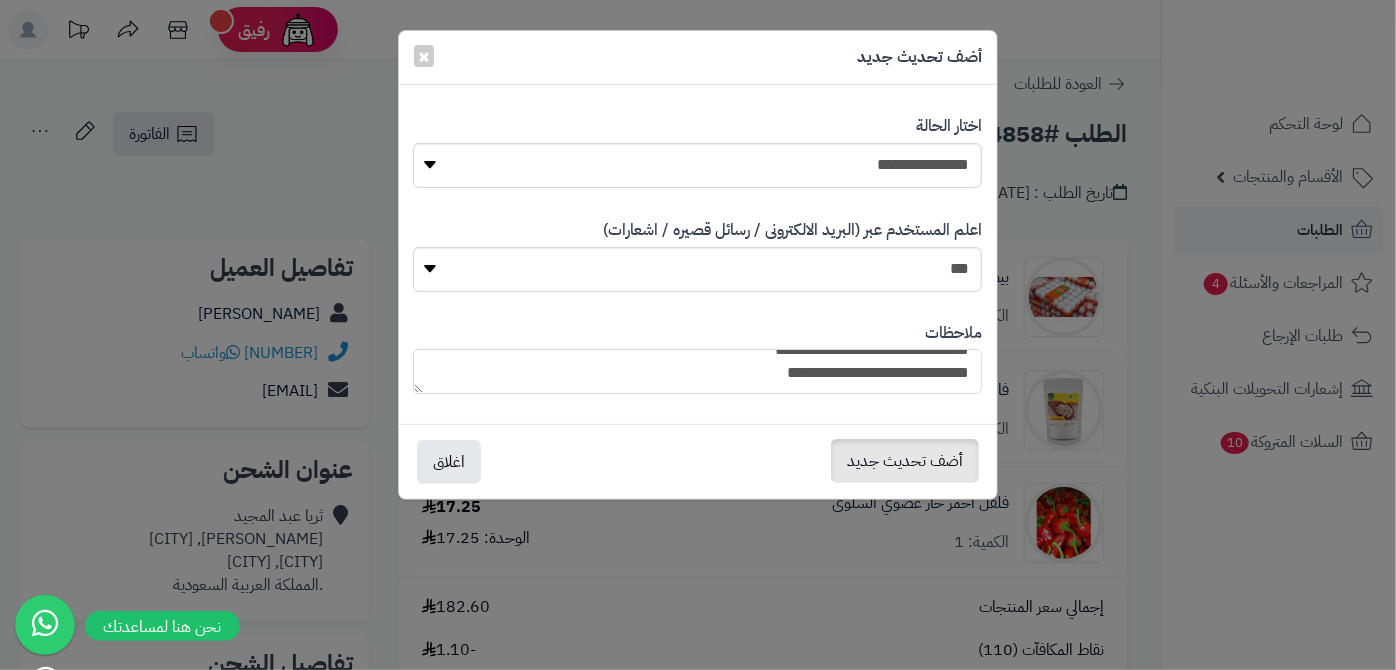 type on "**********" 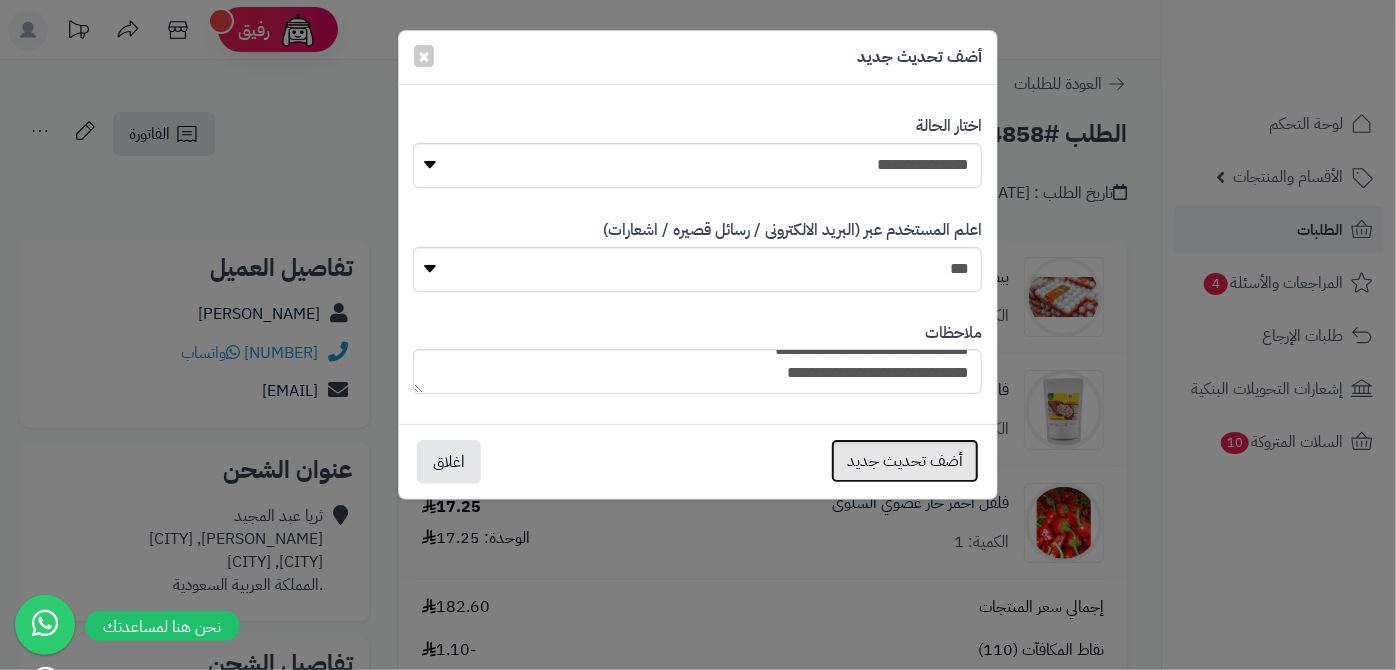 click on "أضف تحديث جديد" at bounding box center [905, 461] 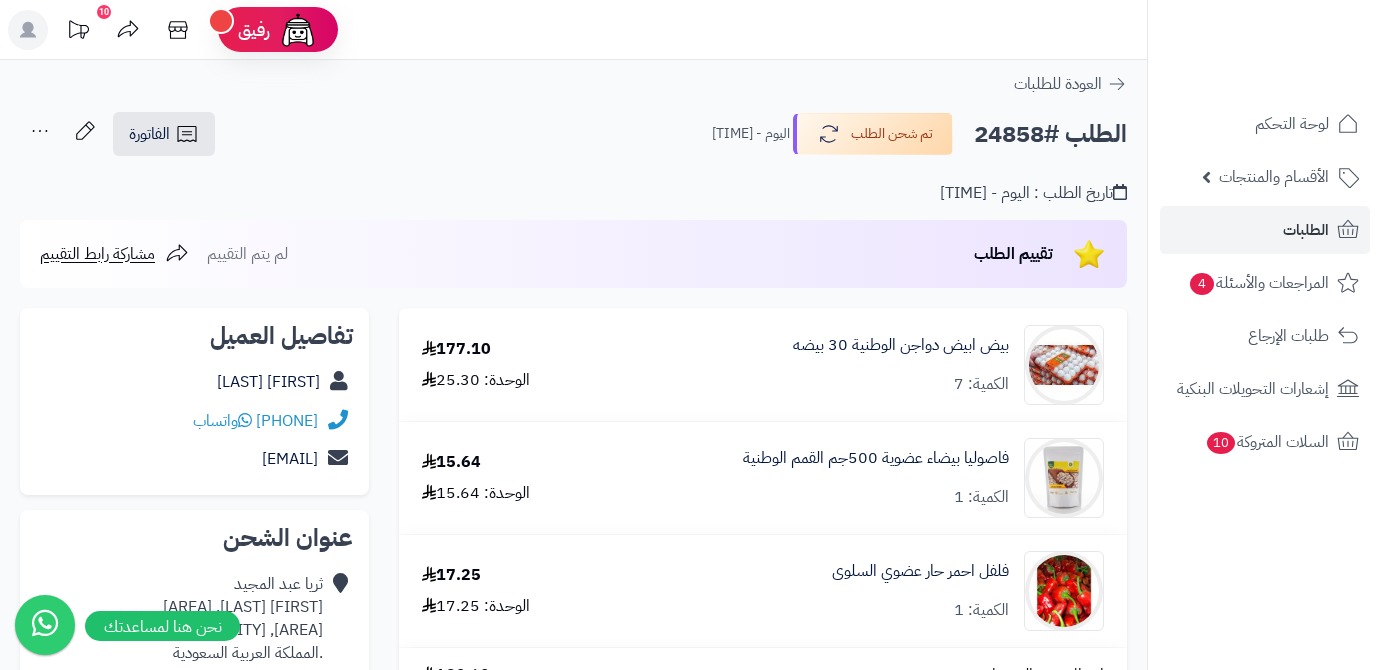 scroll, scrollTop: 0, scrollLeft: 0, axis: both 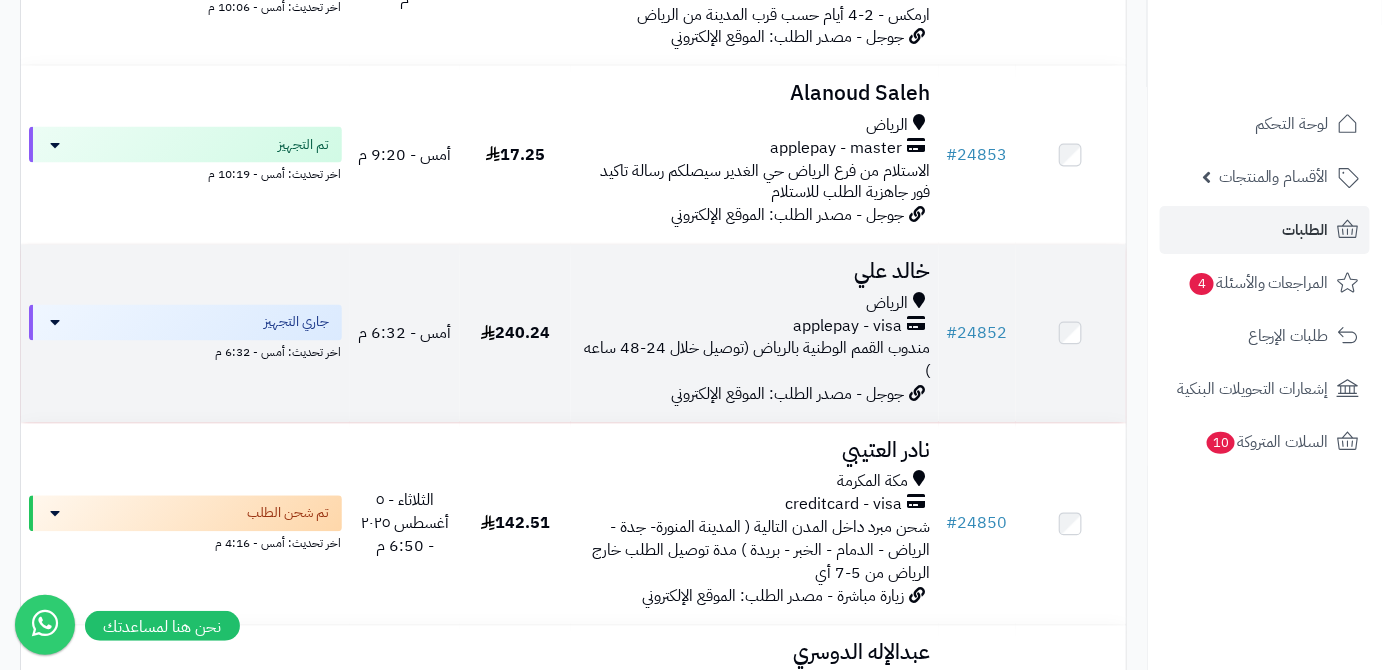 click on "خالد علي" at bounding box center [755, 272] 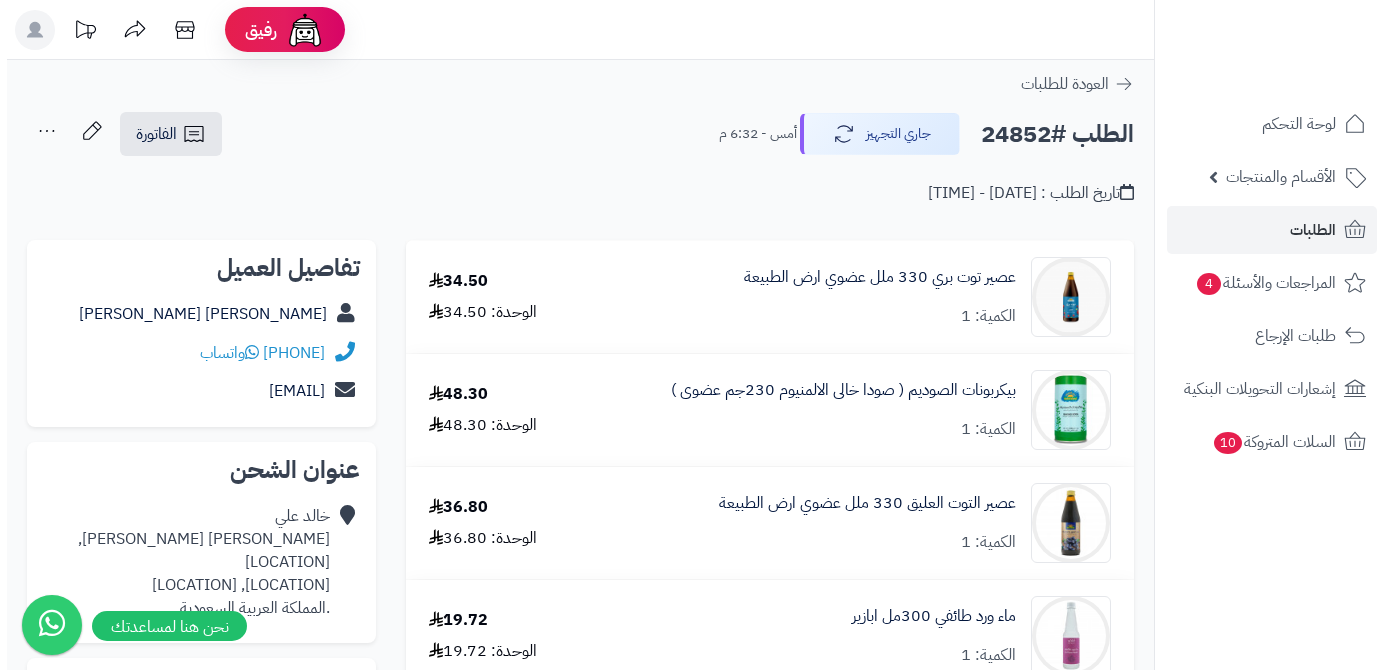 scroll, scrollTop: 0, scrollLeft: 0, axis: both 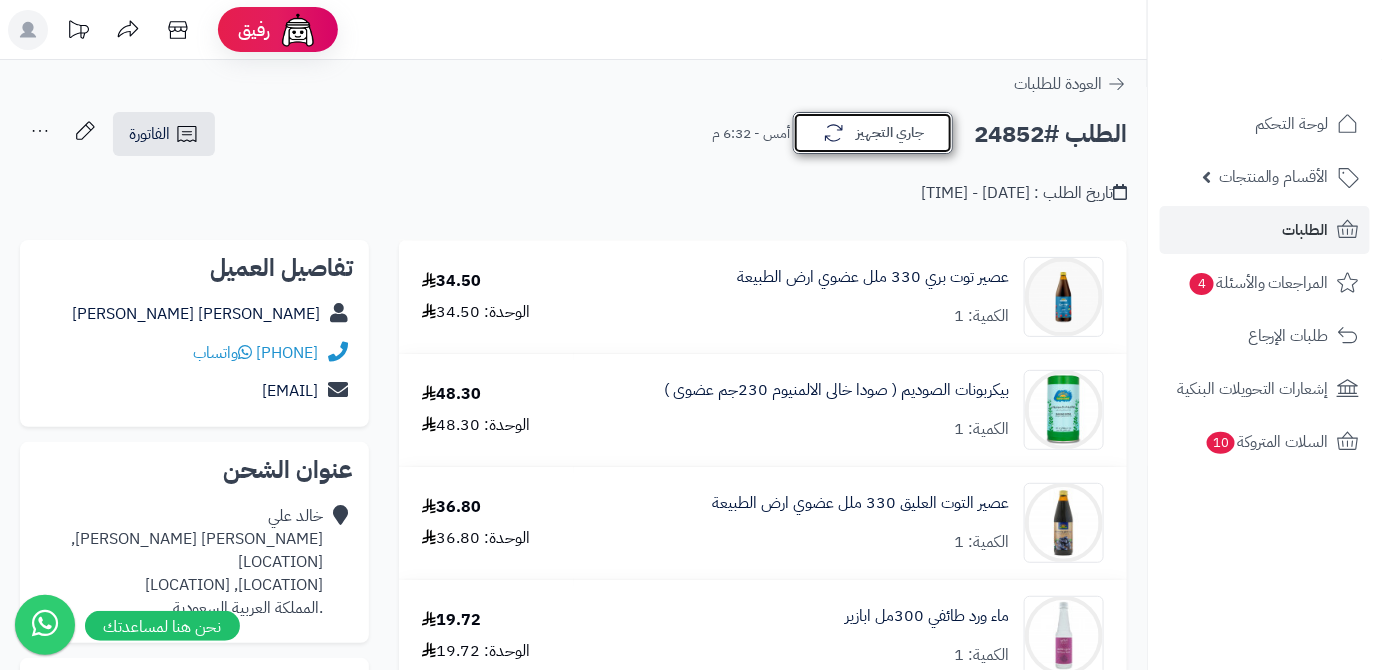 click on "جاري التجهيز" at bounding box center (873, 133) 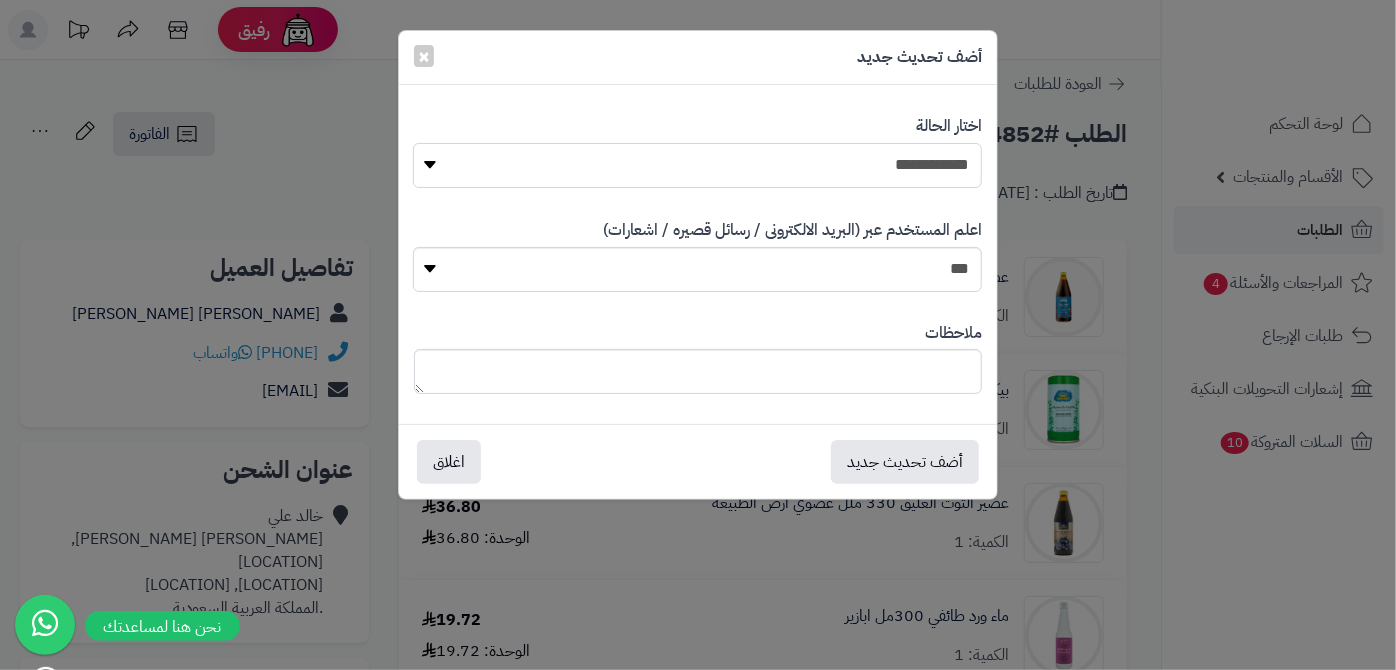 click on "**********" at bounding box center [697, 165] 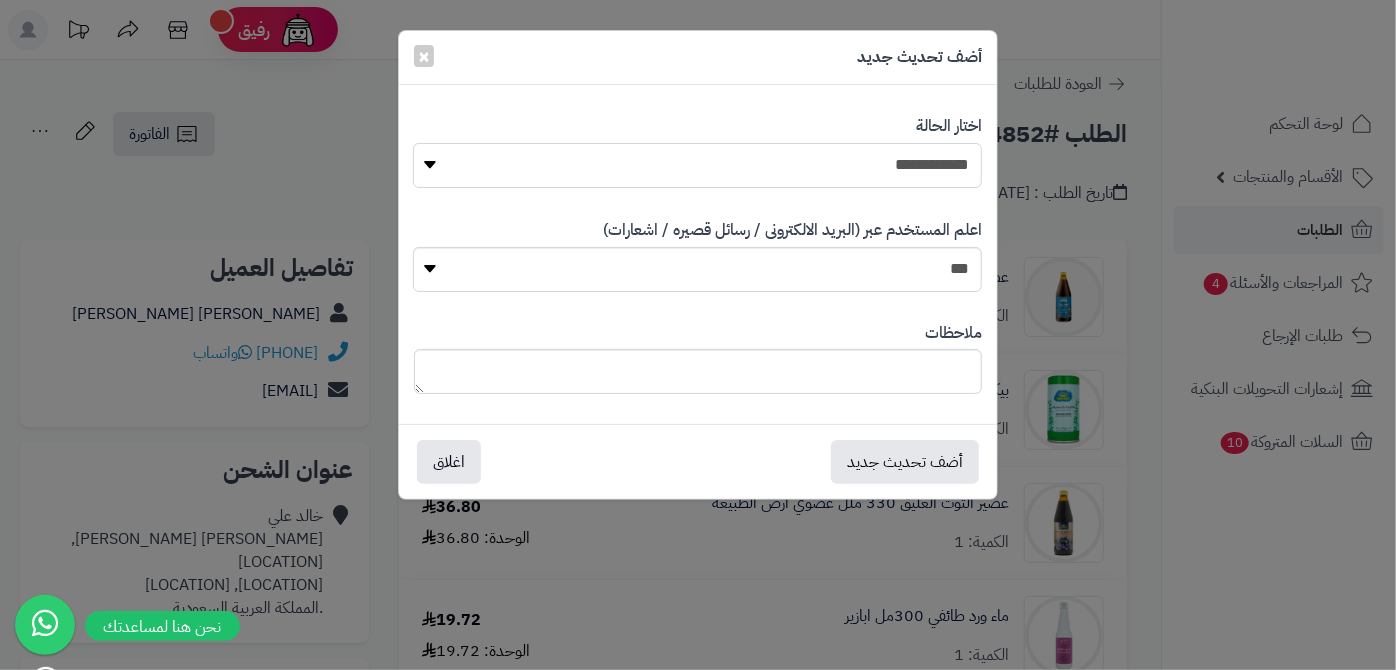 select on "*" 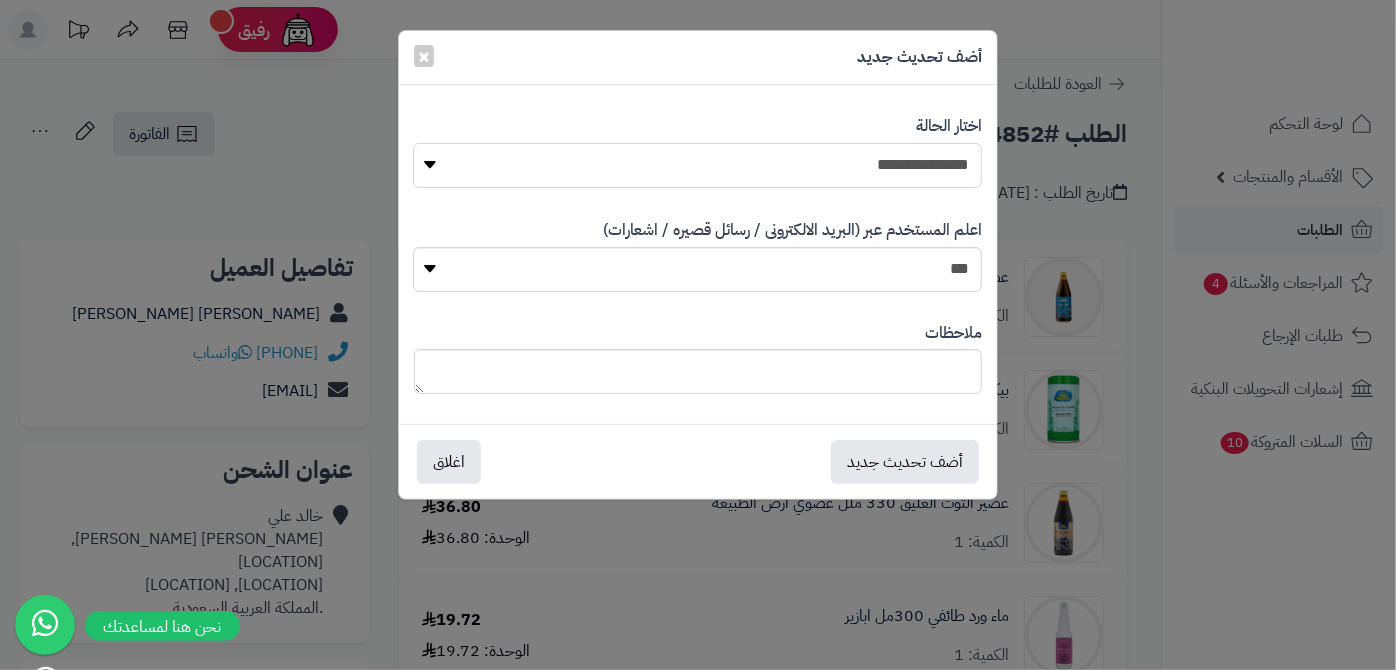 click on "**********" at bounding box center [697, 165] 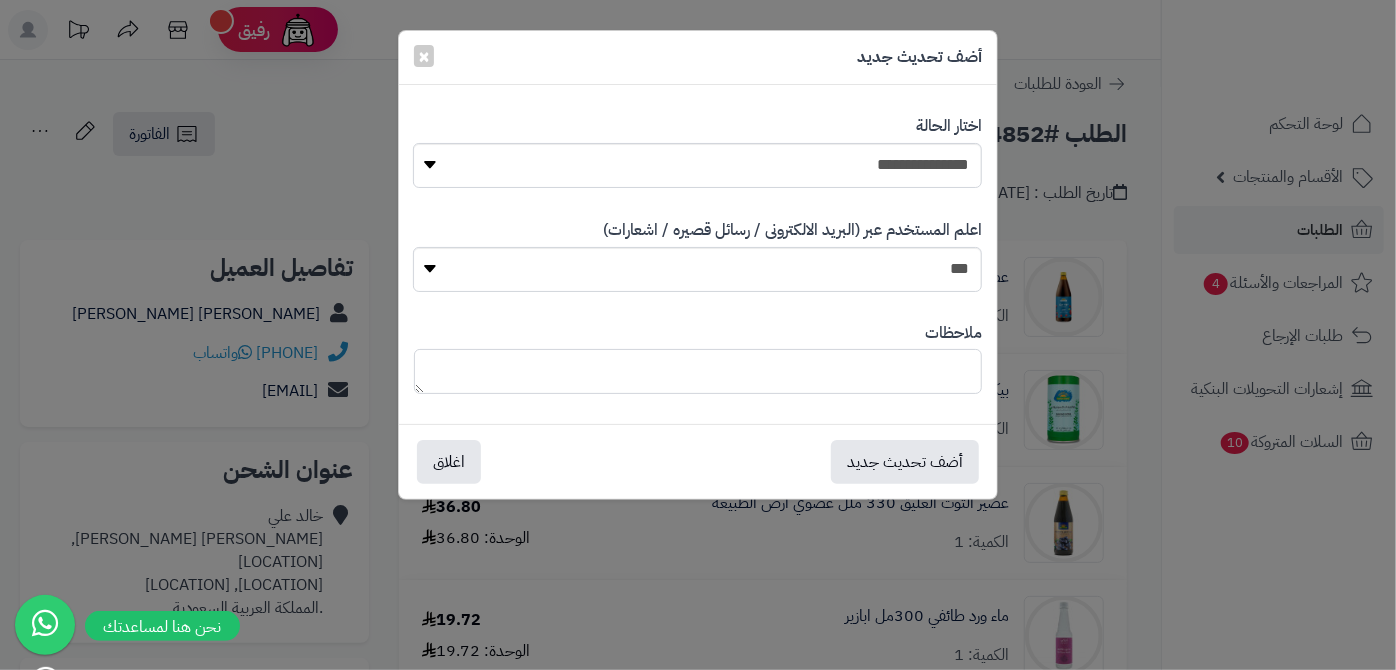 paste on "**********" 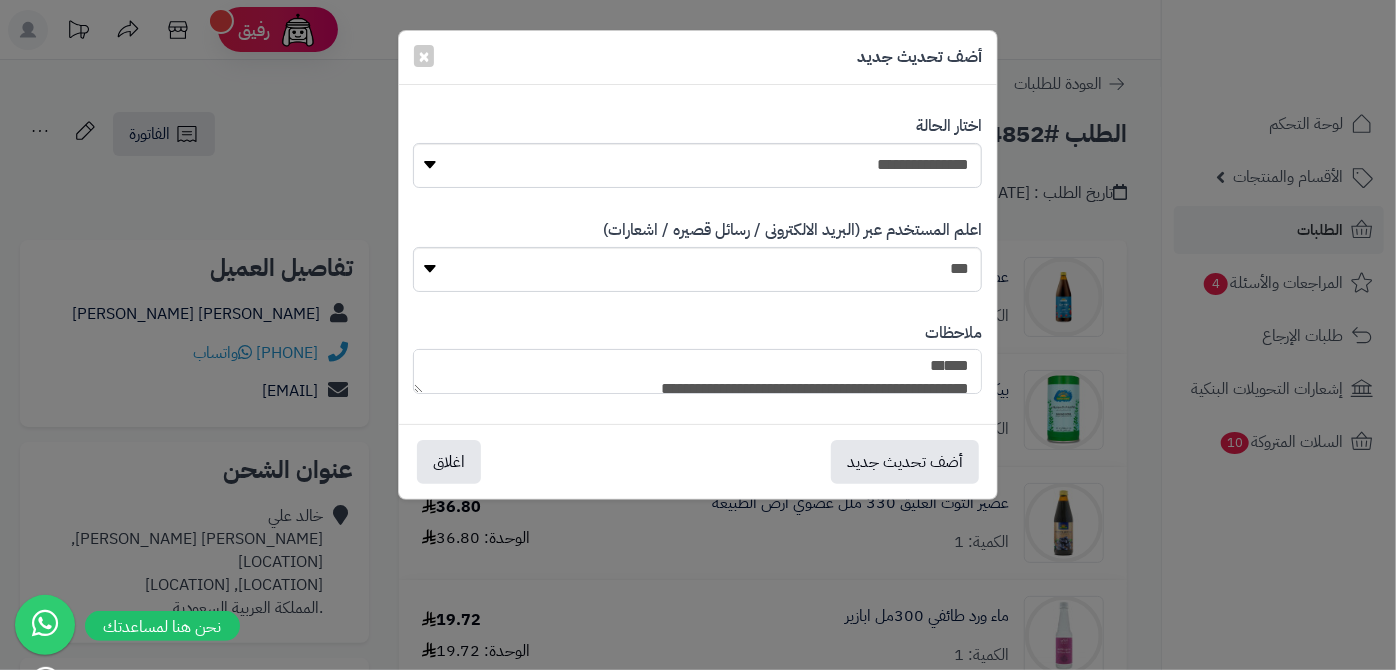 scroll, scrollTop: 102, scrollLeft: 0, axis: vertical 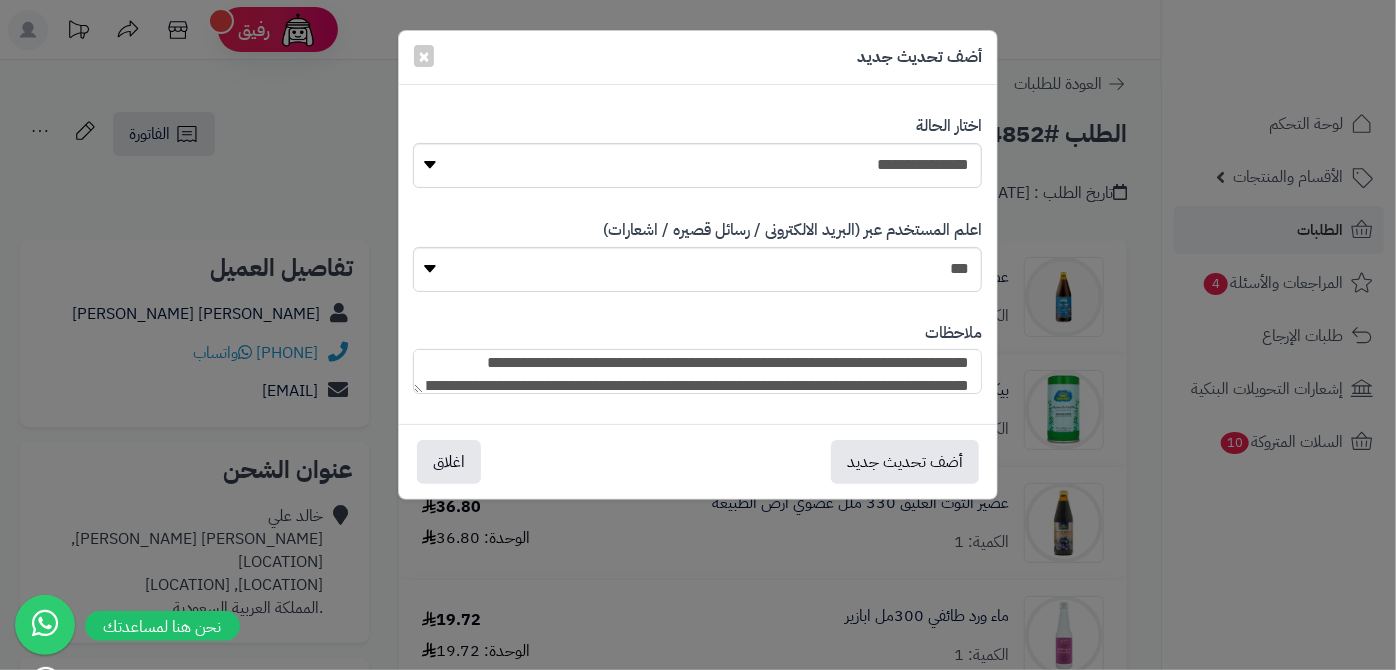 click on "**********" at bounding box center [697, 371] 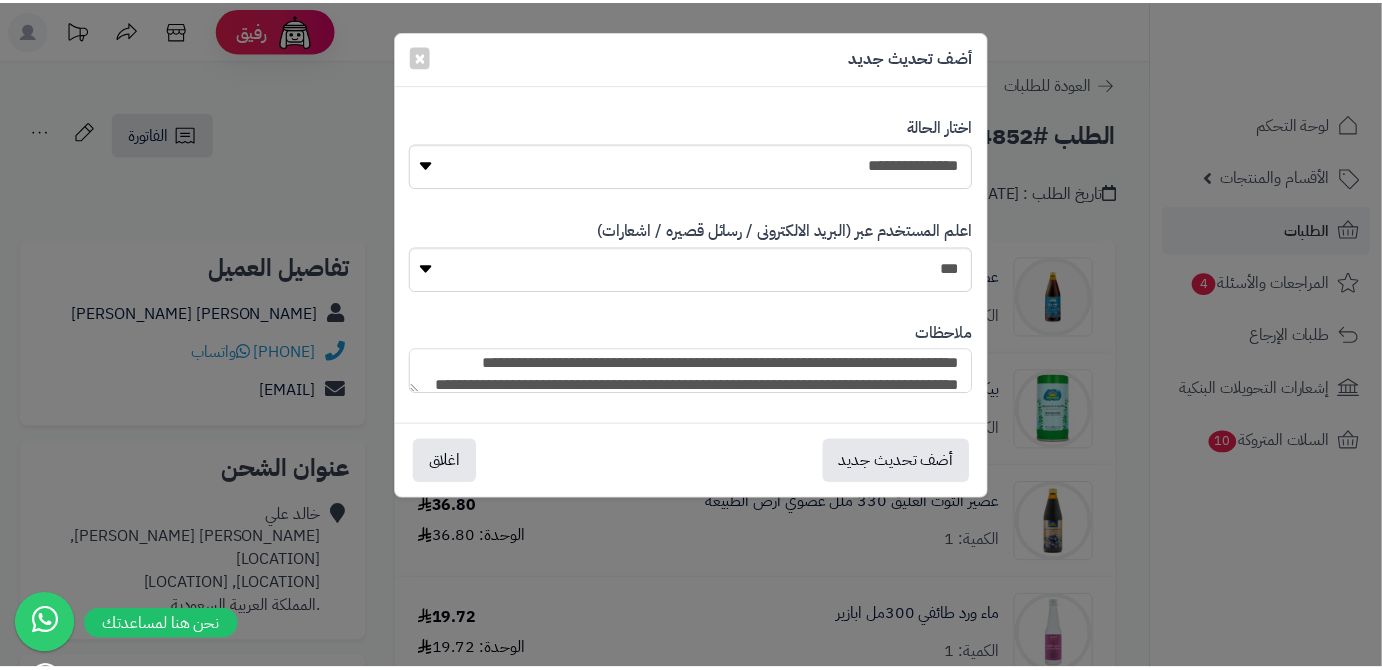 scroll, scrollTop: 33, scrollLeft: 0, axis: vertical 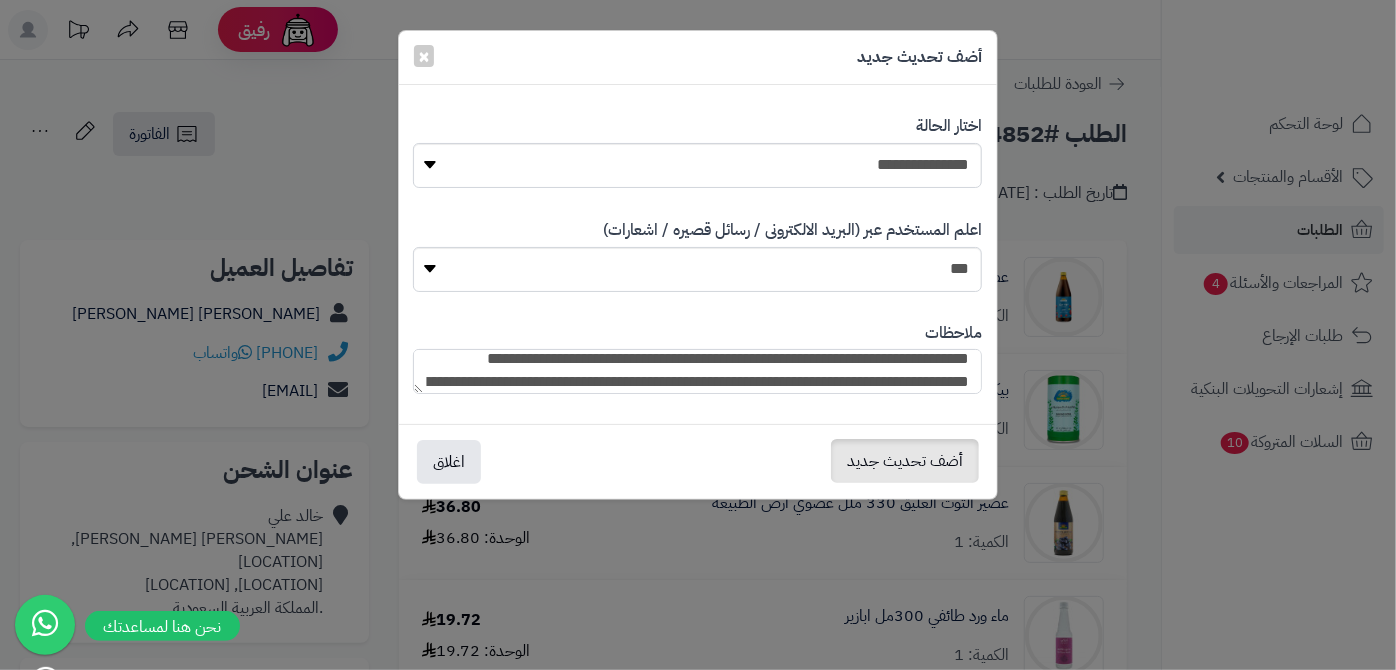 type on "**********" 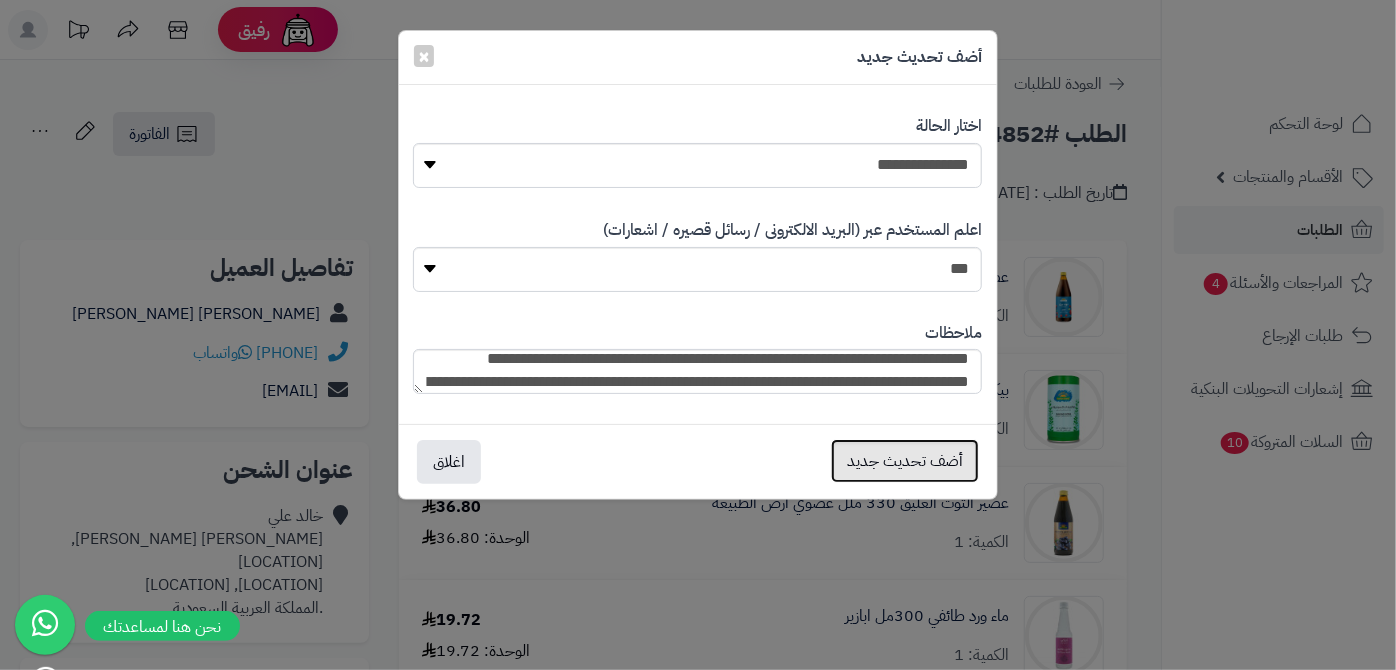 click on "أضف تحديث جديد" at bounding box center (905, 461) 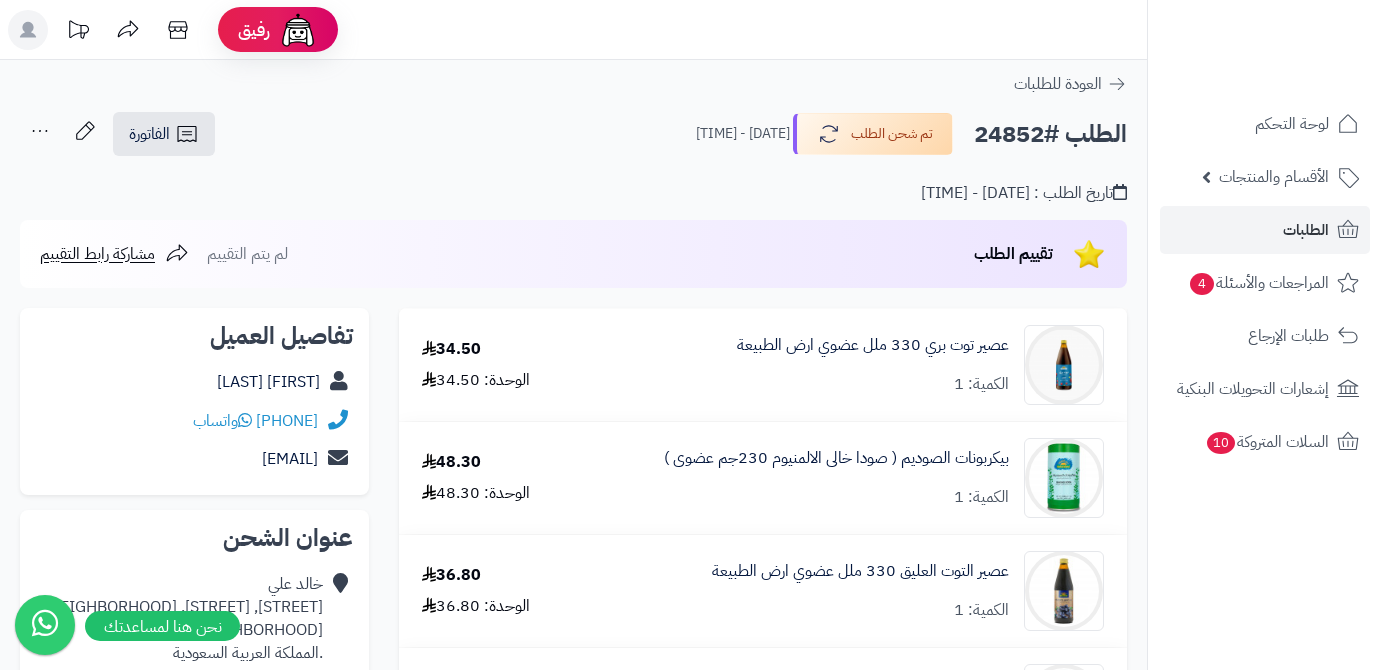 scroll, scrollTop: 0, scrollLeft: 0, axis: both 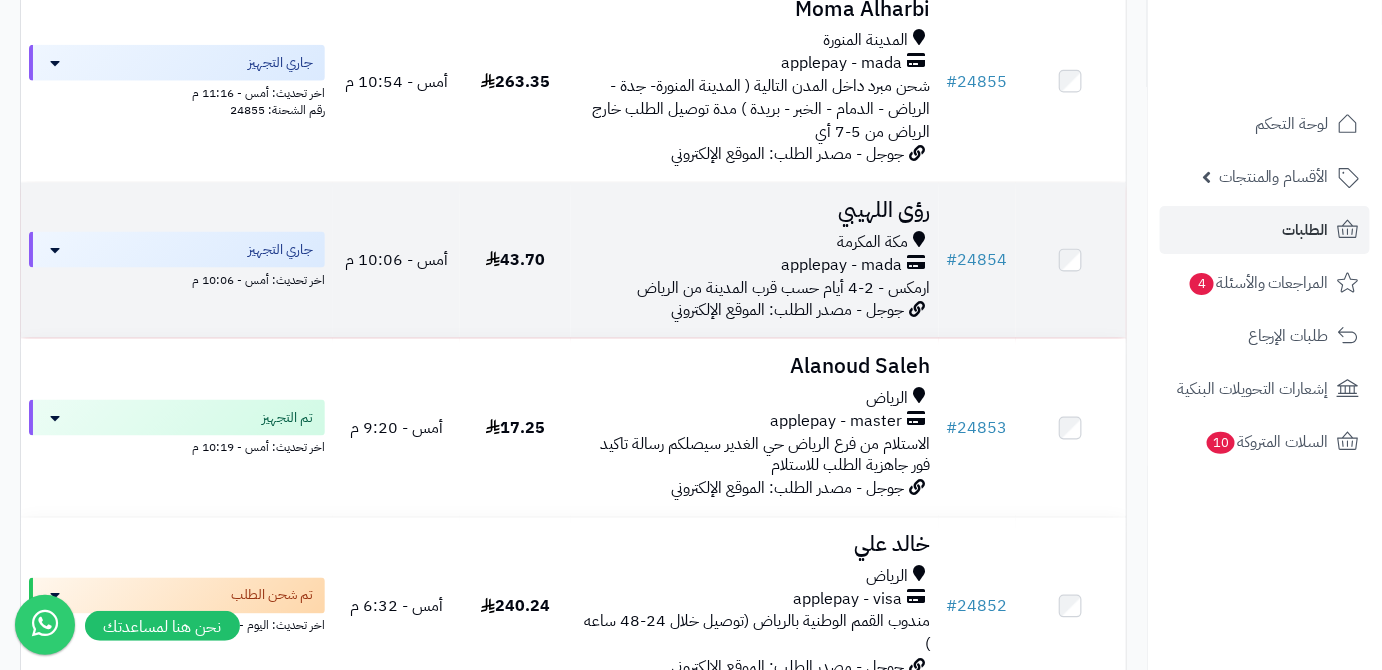 click on "رؤى  اللهيبي" at bounding box center (755, 210) 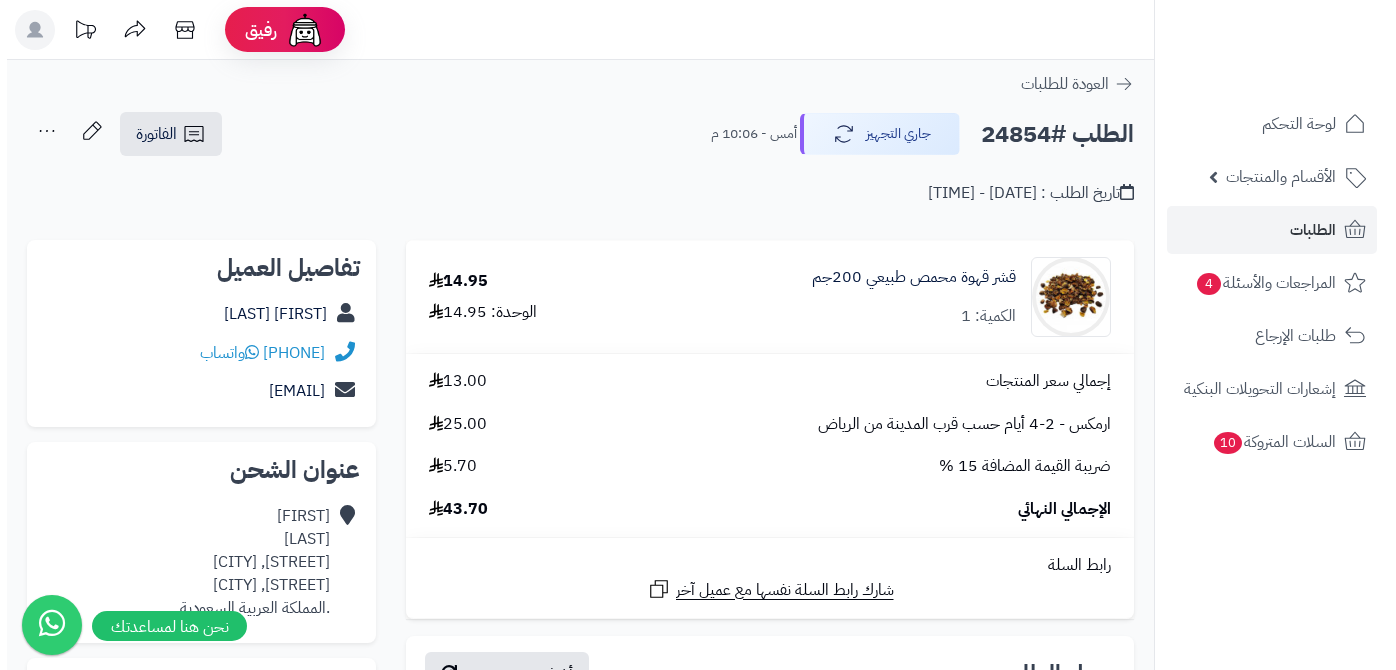 scroll, scrollTop: 0, scrollLeft: 0, axis: both 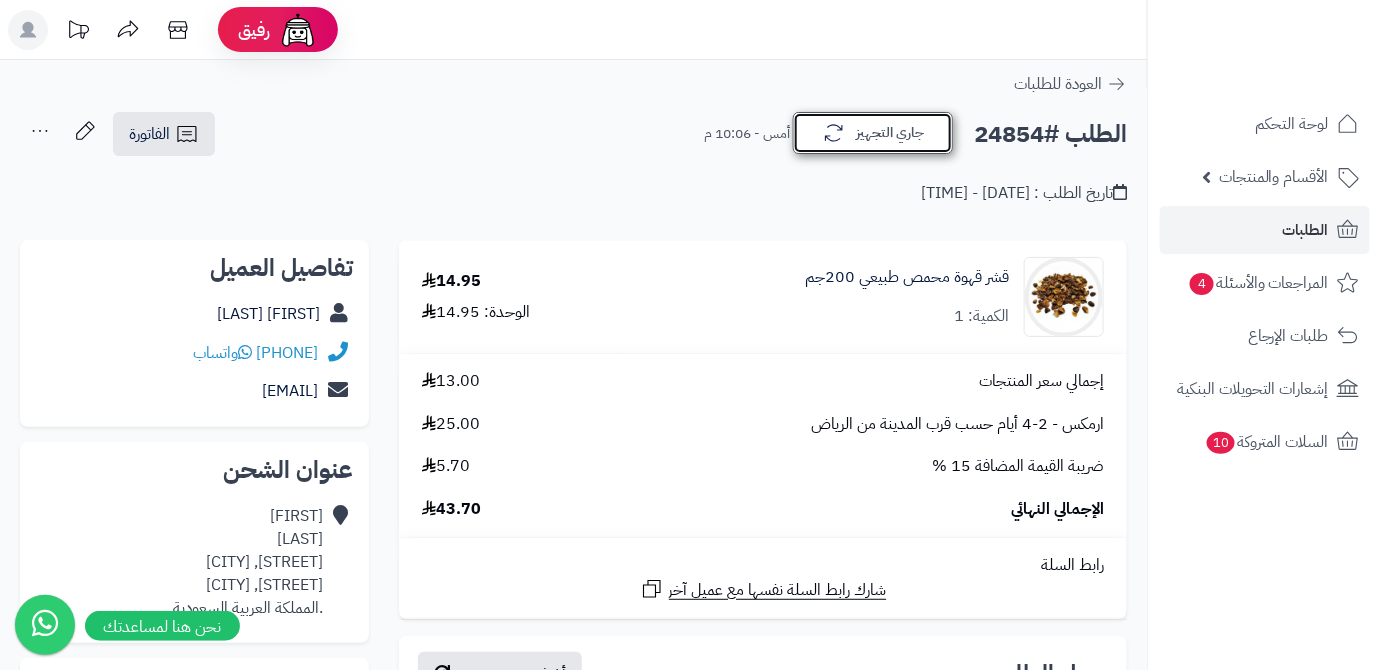 click on "جاري التجهيز" at bounding box center (873, 133) 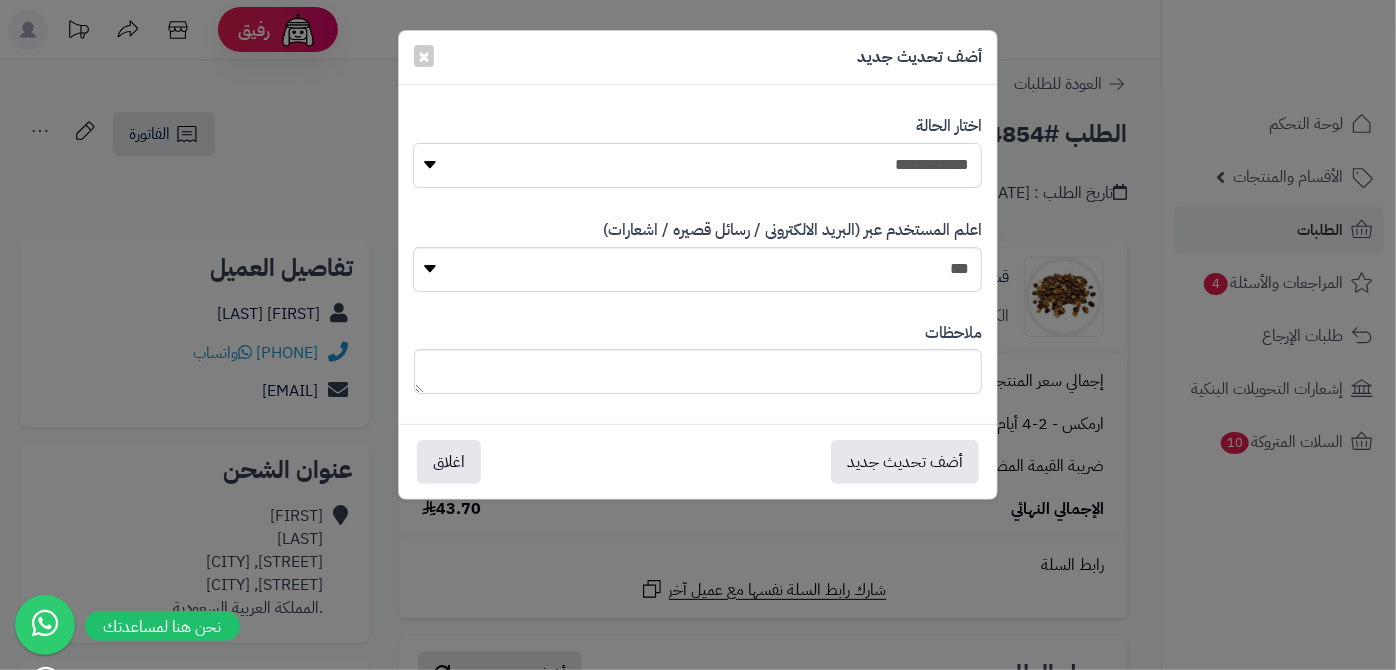click on "**********" at bounding box center [697, 165] 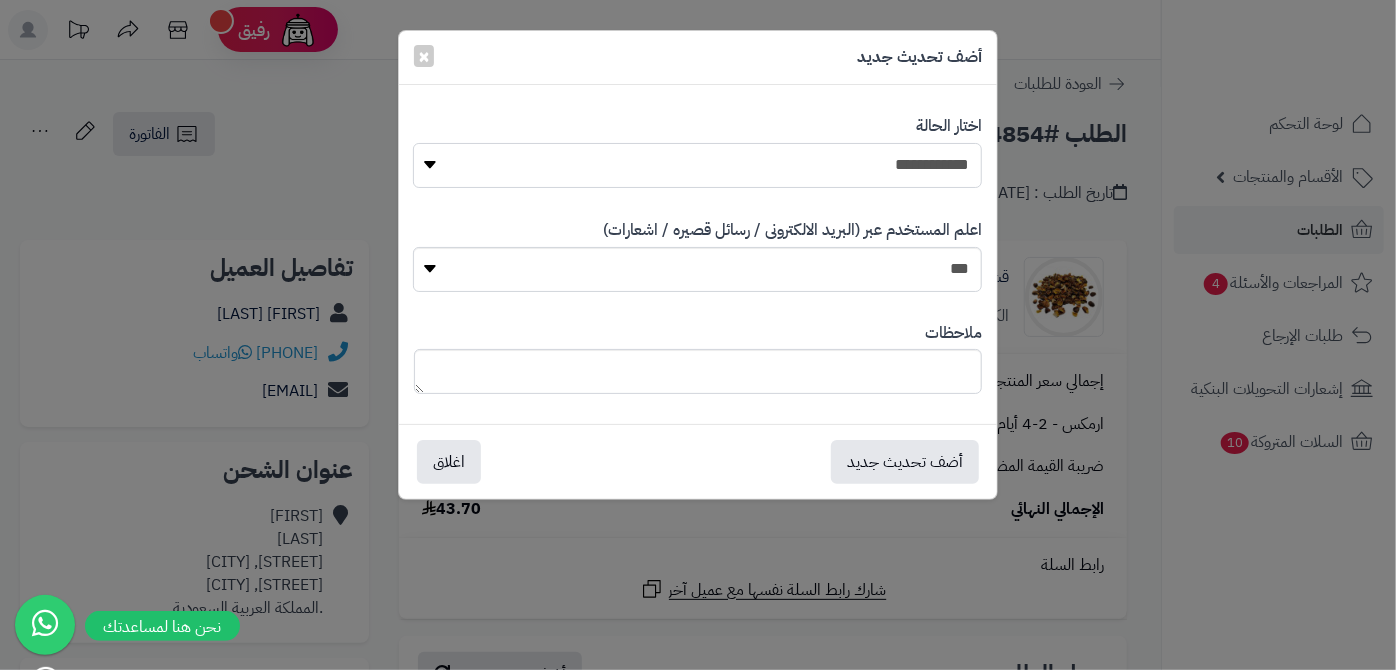 select on "*" 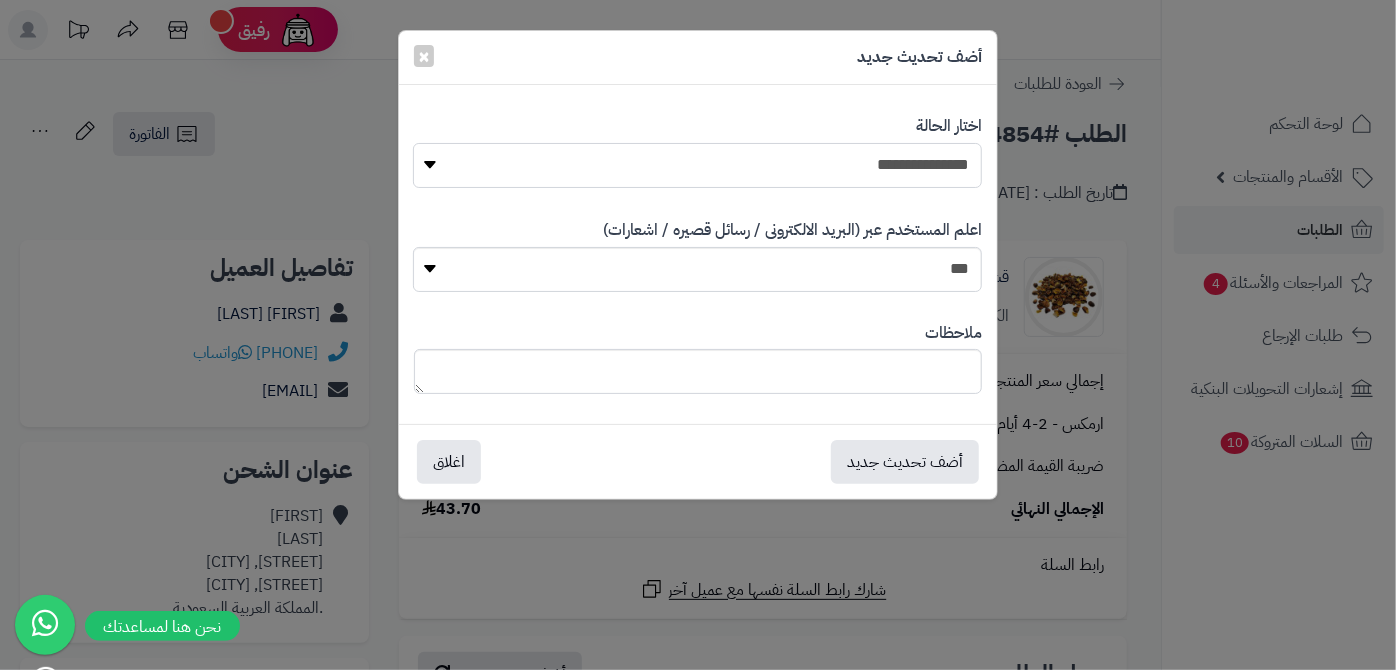 click on "**********" at bounding box center [697, 165] 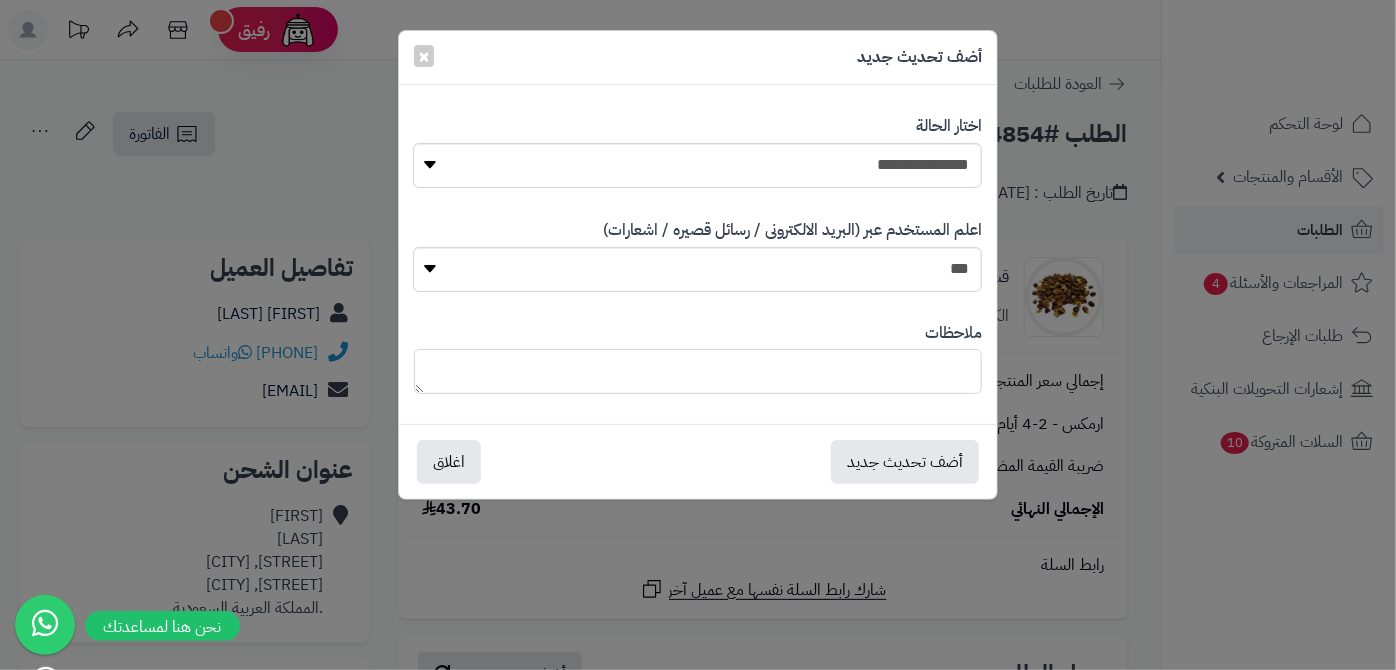 paste on "**********" 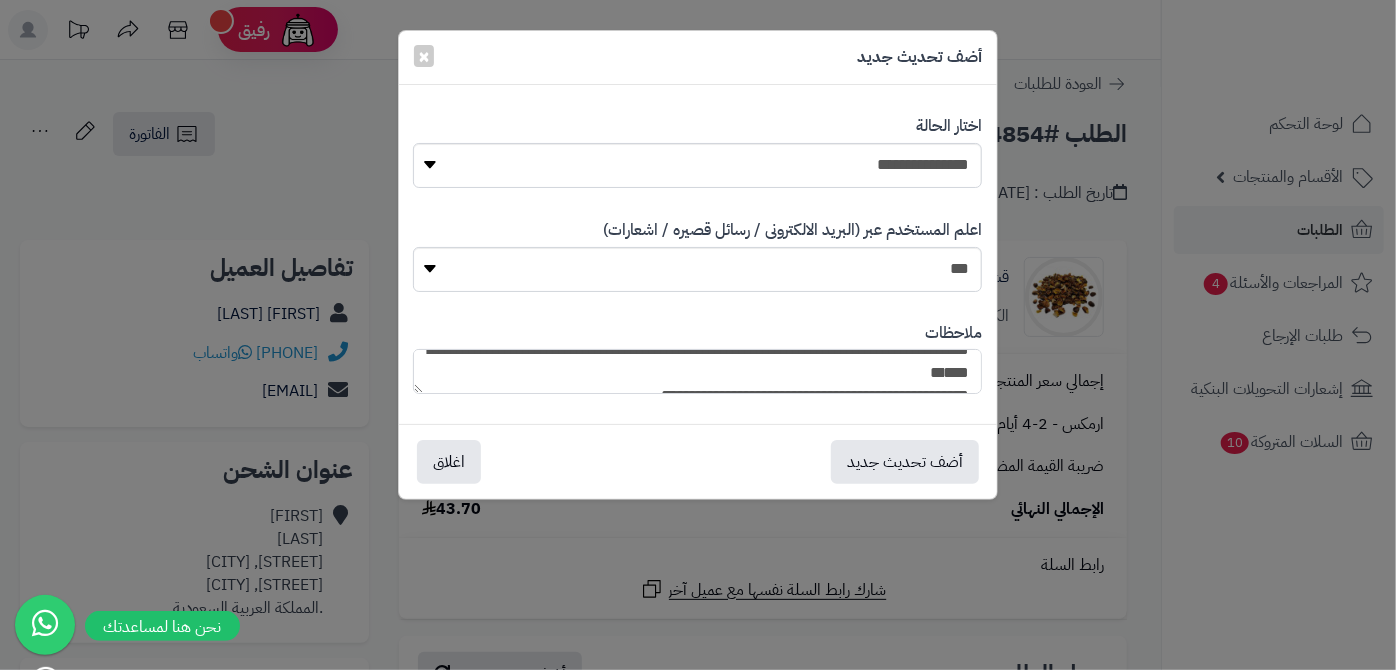 scroll, scrollTop: 48, scrollLeft: 0, axis: vertical 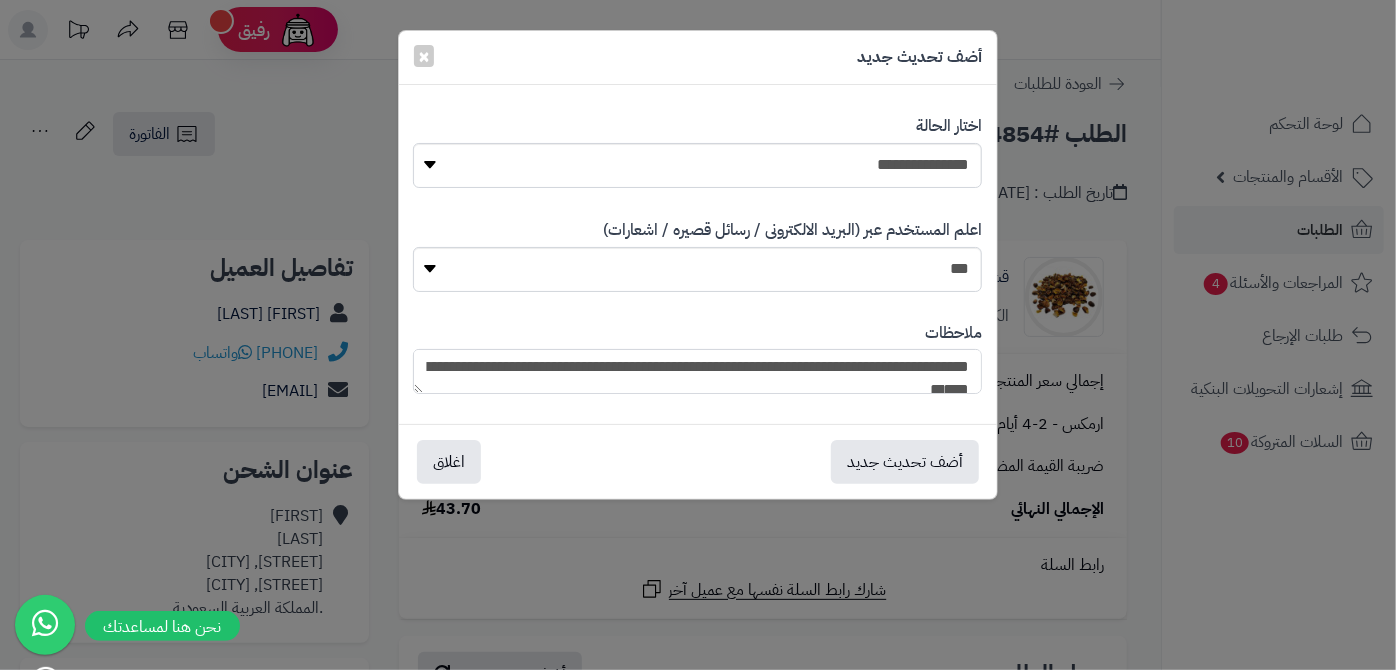 click on "**********" at bounding box center [697, 371] 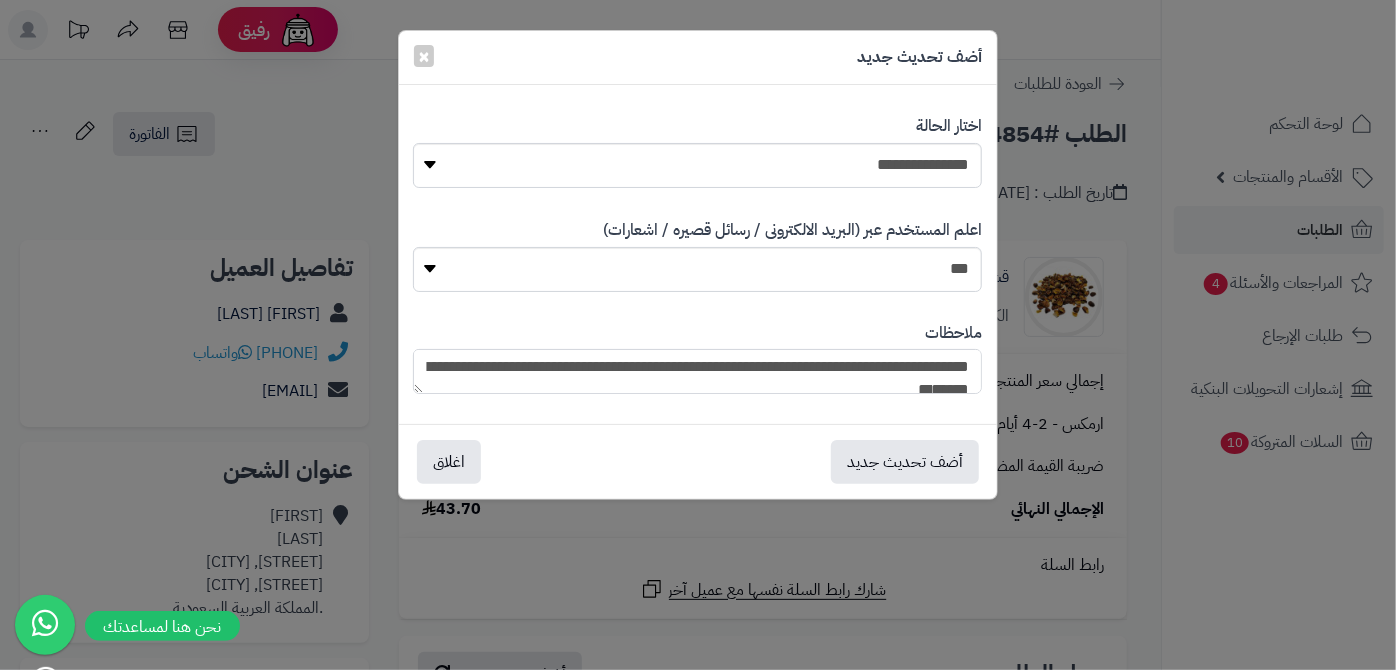 click on "**********" at bounding box center (697, 371) 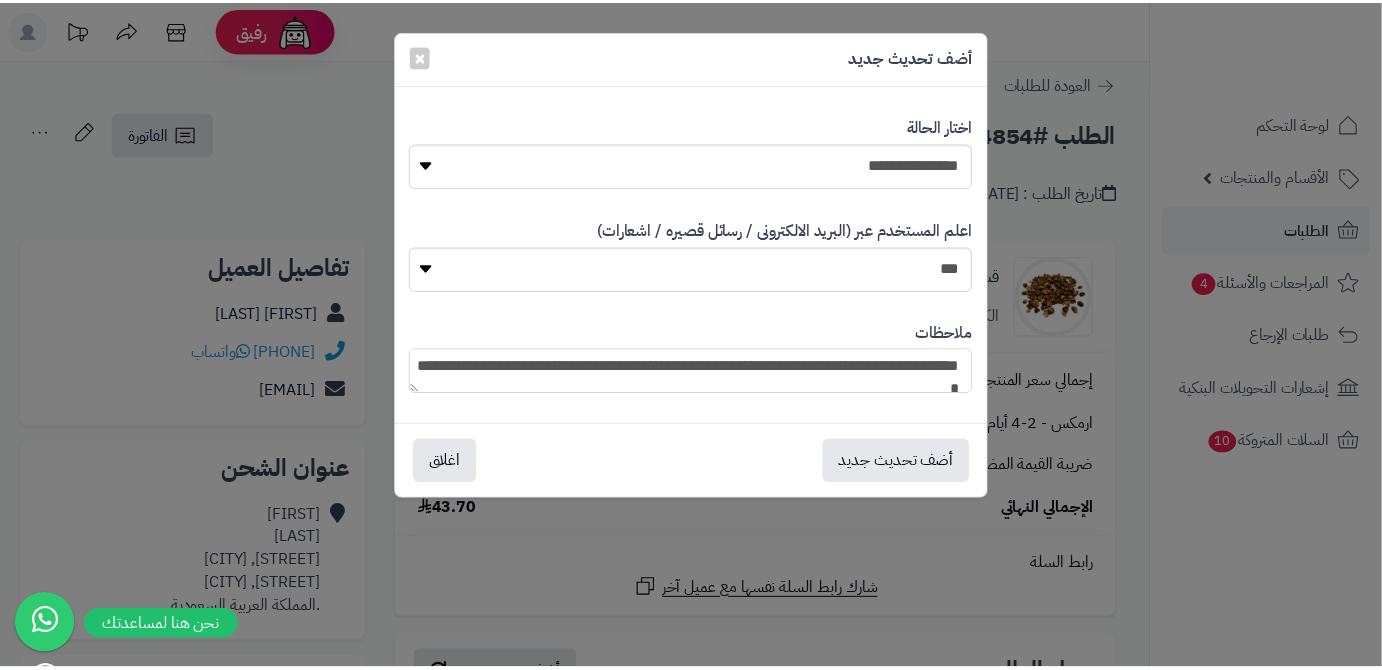 scroll, scrollTop: 56, scrollLeft: 0, axis: vertical 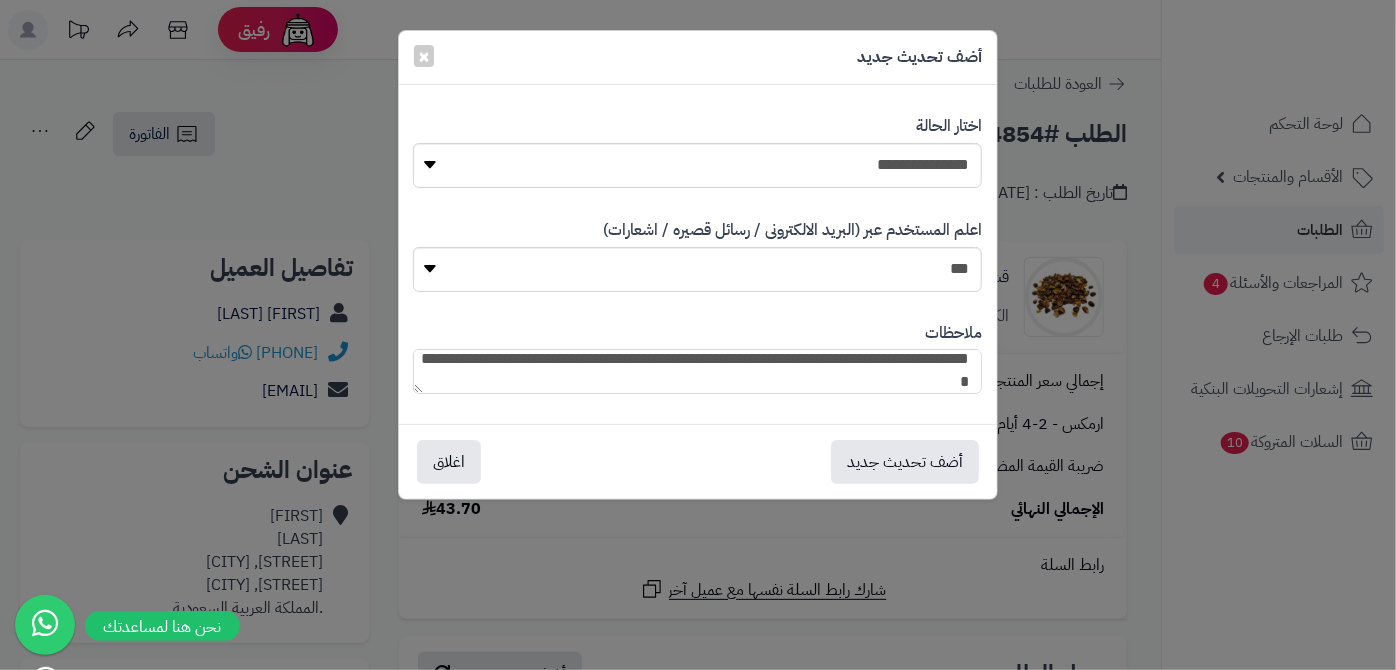 click on "**********" at bounding box center [697, 371] 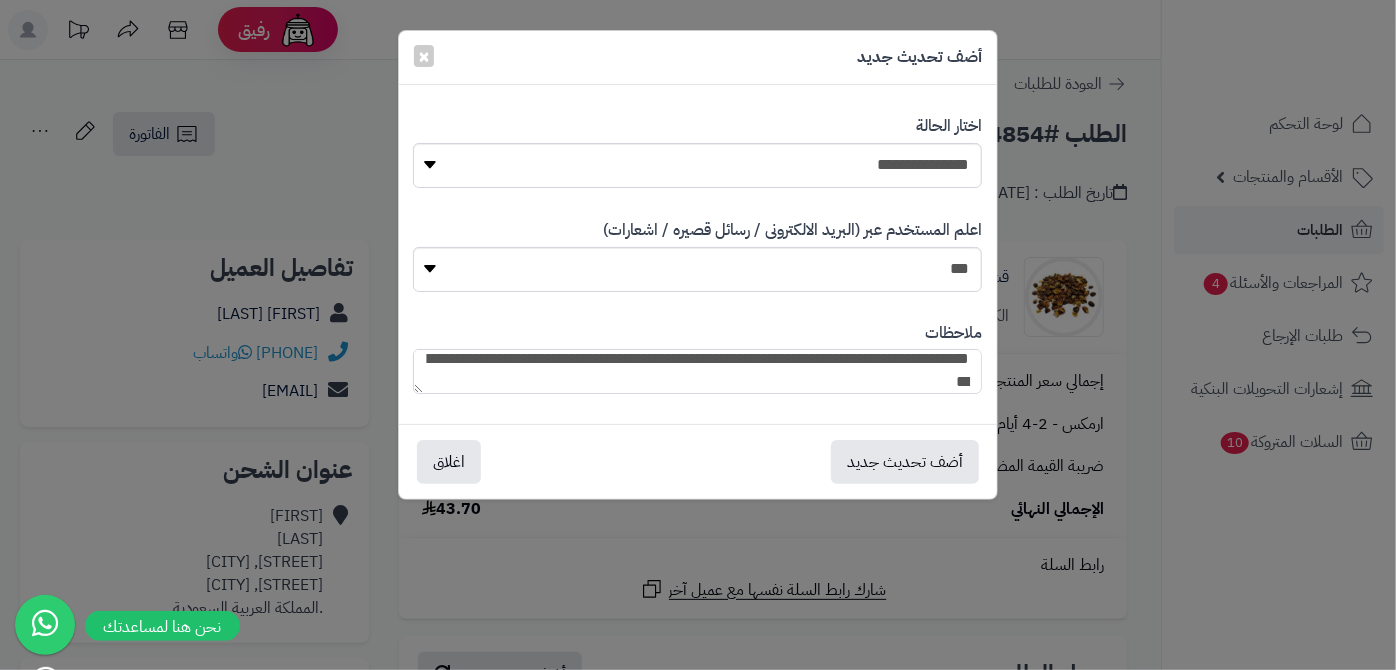 click on "**********" at bounding box center (697, 371) 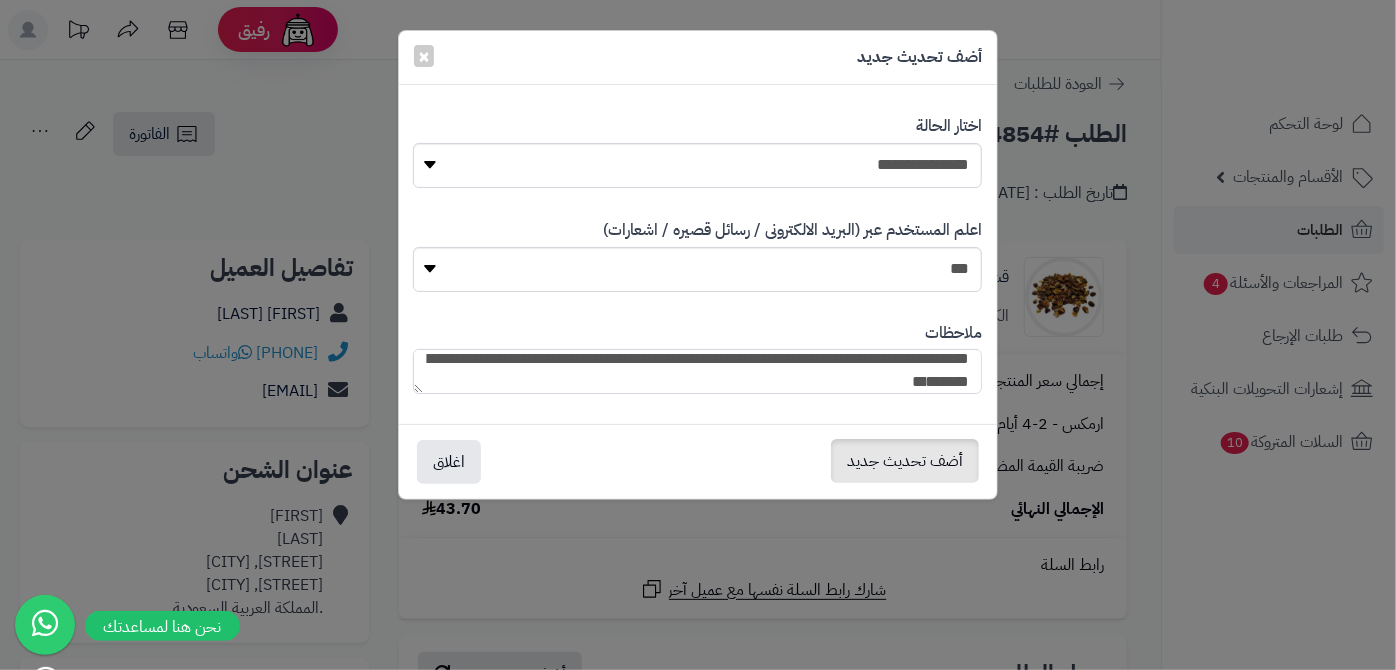 type on "**********" 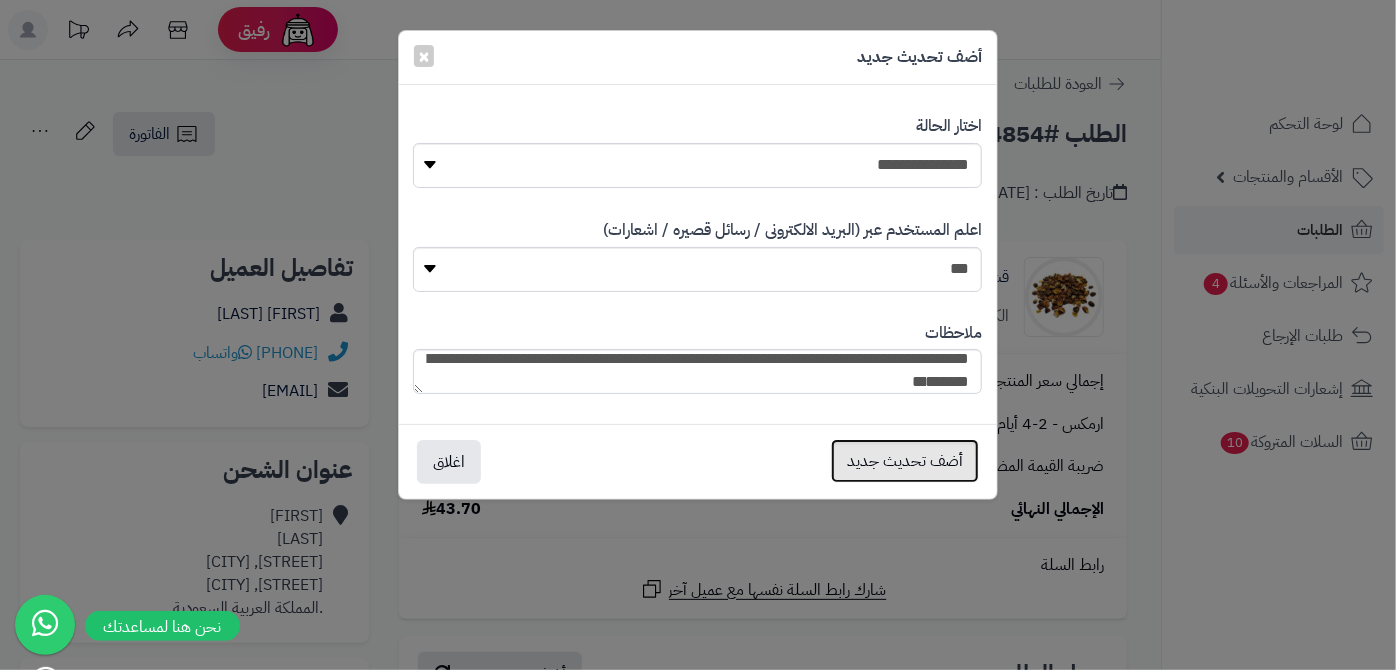 click on "أضف تحديث جديد" at bounding box center [905, 461] 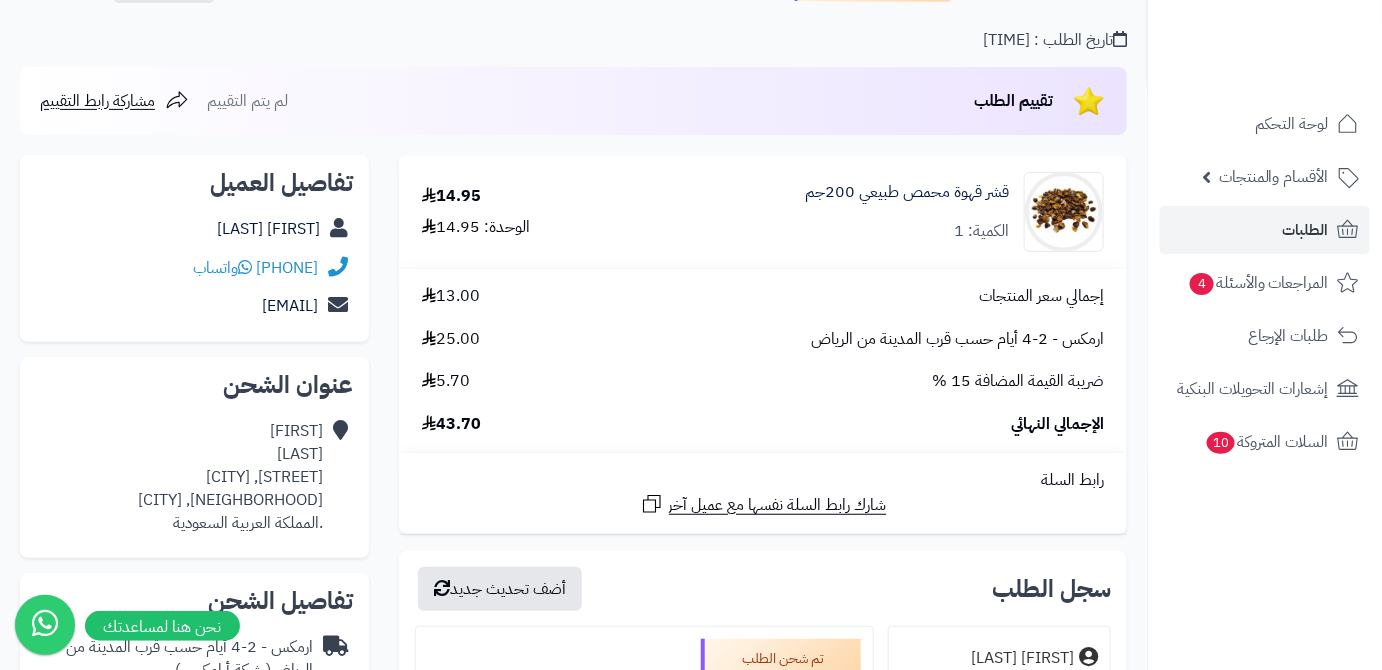 scroll, scrollTop: 454, scrollLeft: 0, axis: vertical 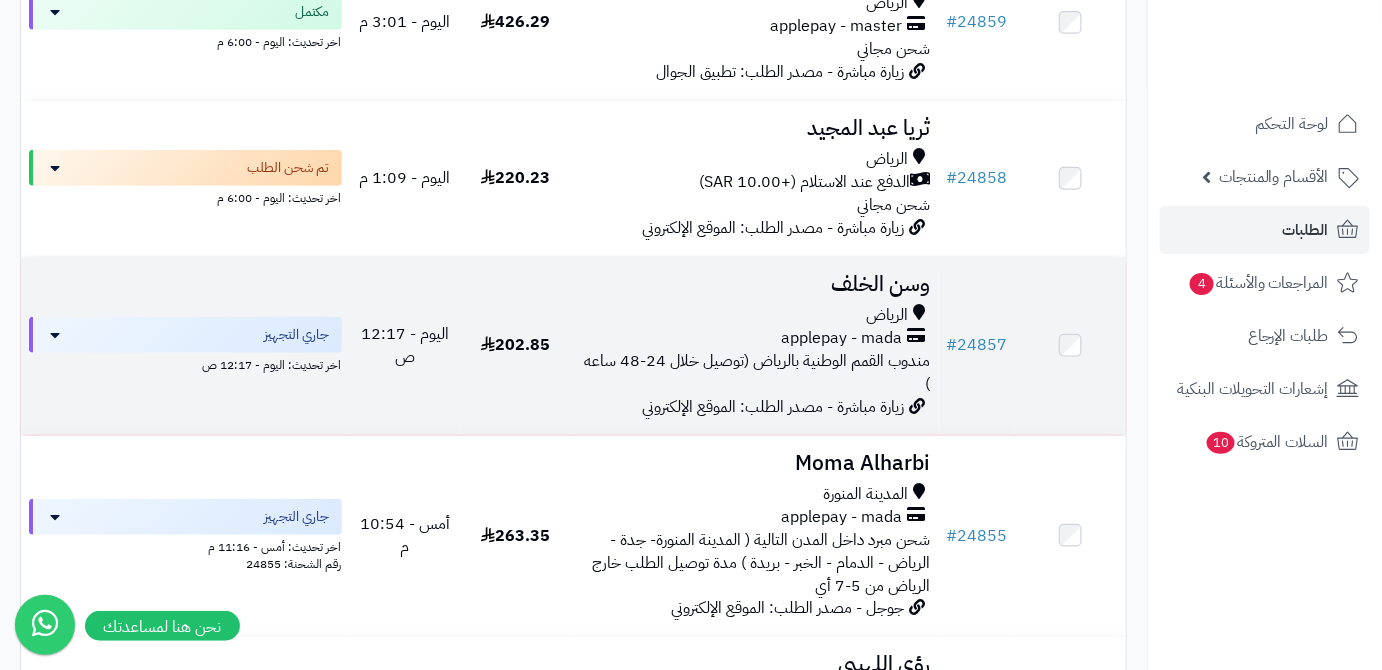 click on "وسن الخلف" at bounding box center (755, 284) 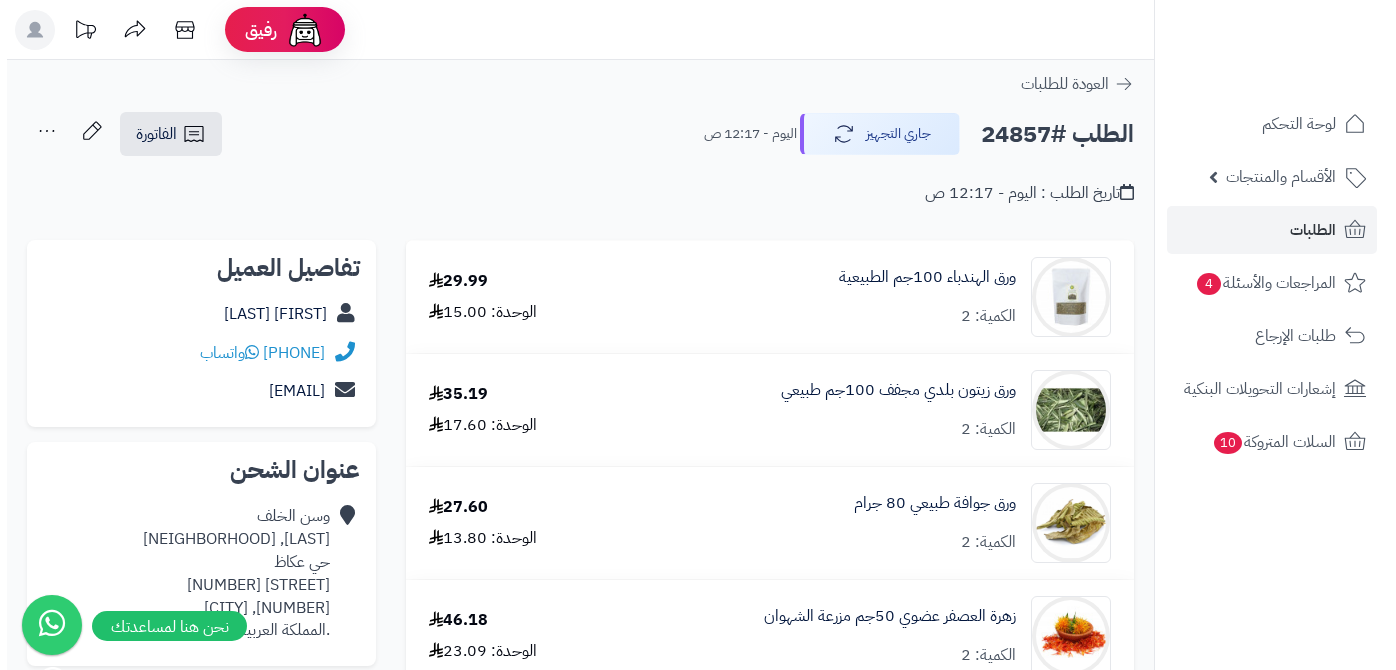 scroll, scrollTop: 0, scrollLeft: 0, axis: both 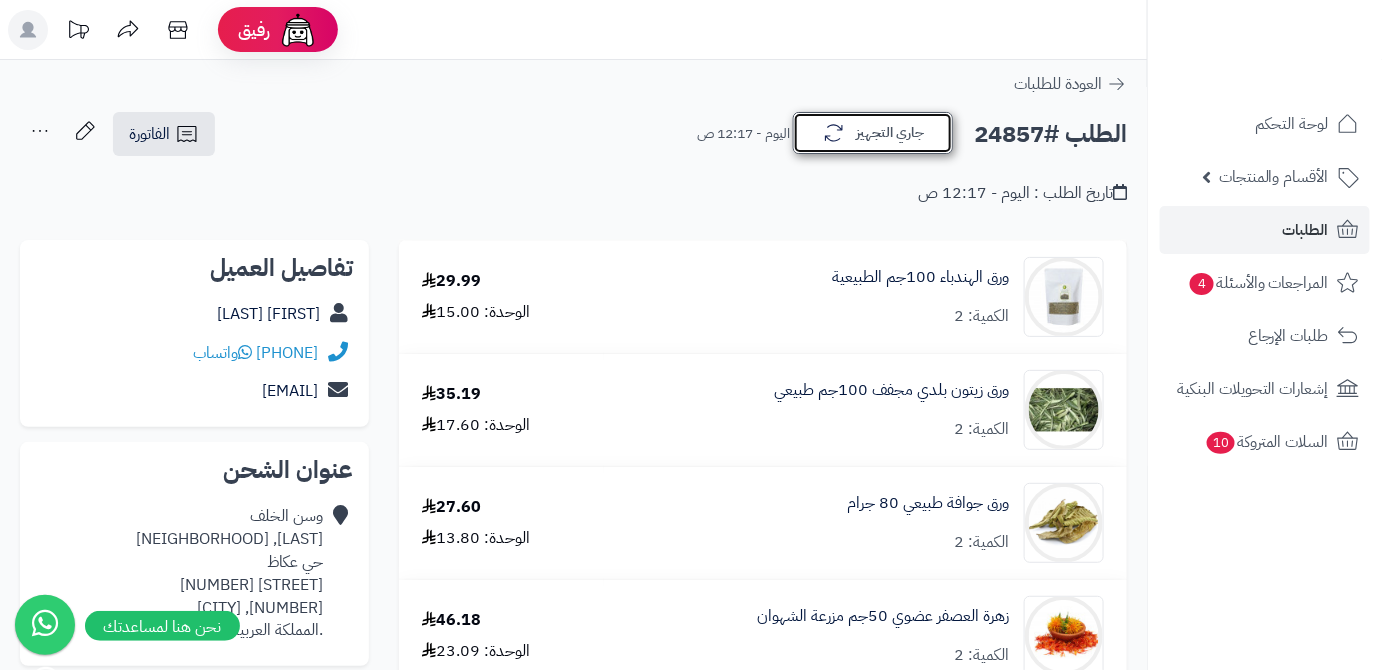 click on "جاري التجهيز" at bounding box center [873, 133] 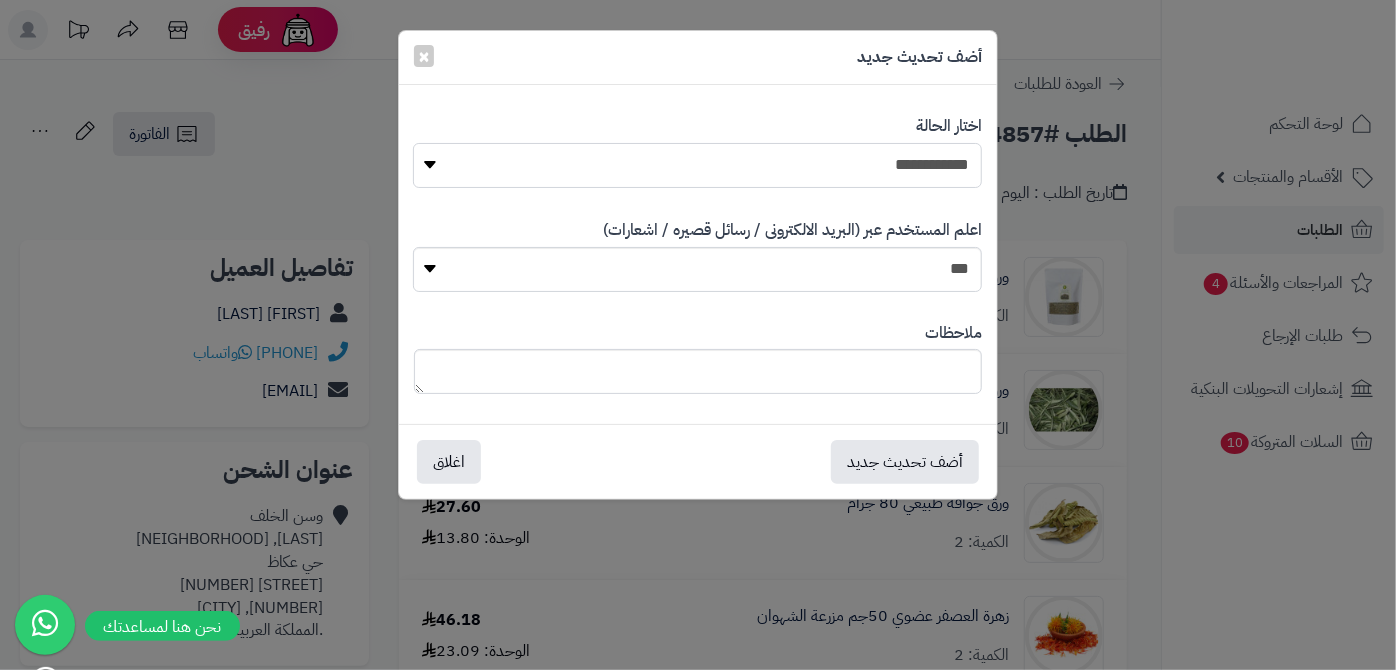 click on "**********" at bounding box center (697, 165) 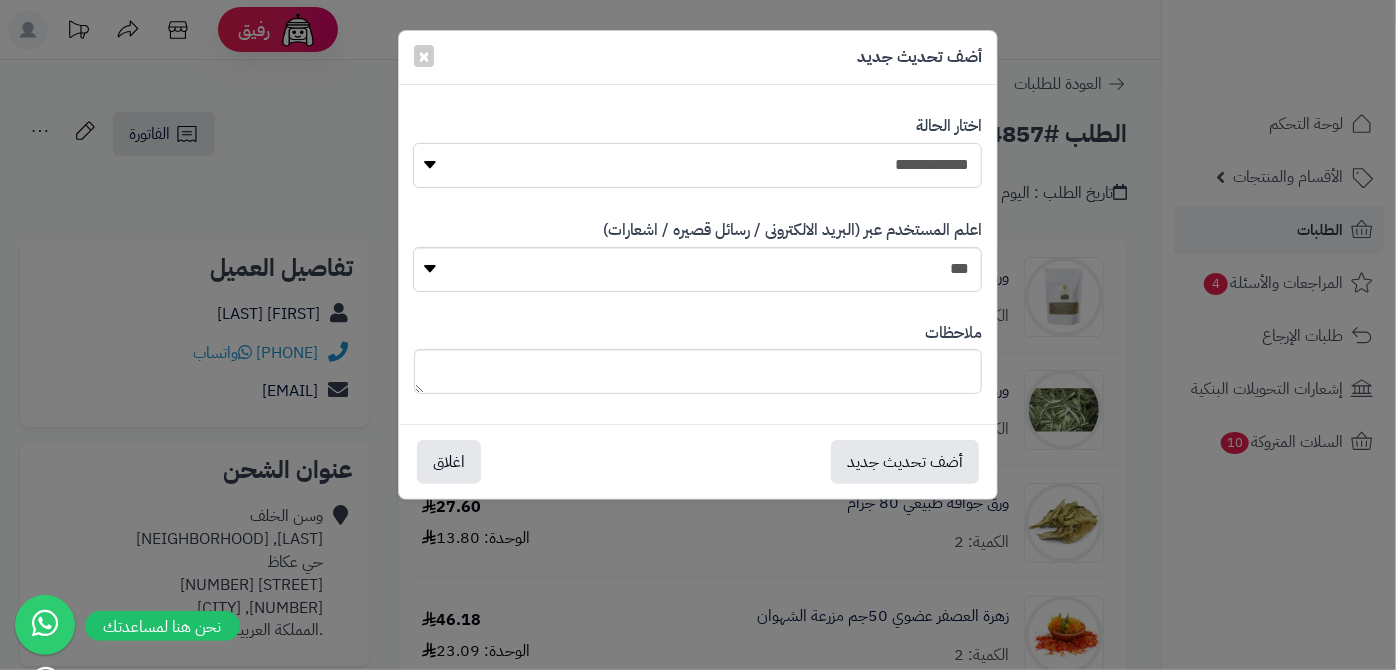 select on "*" 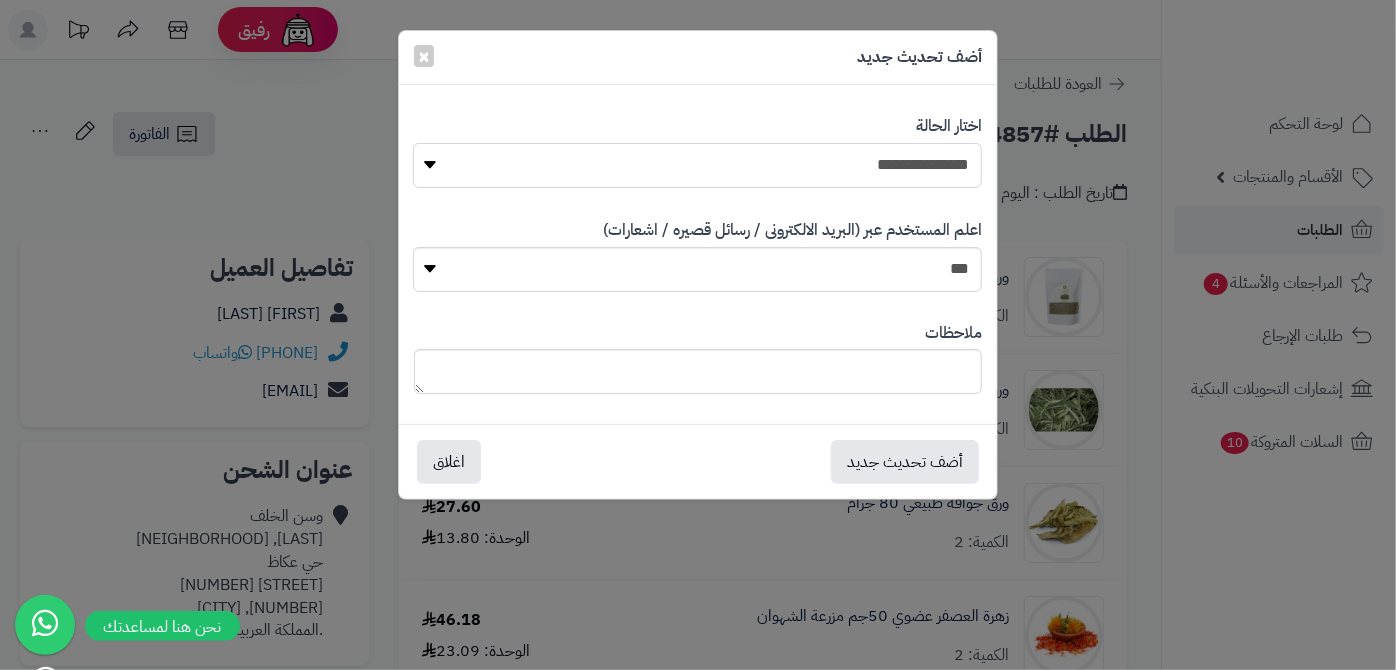 click on "**********" at bounding box center [697, 165] 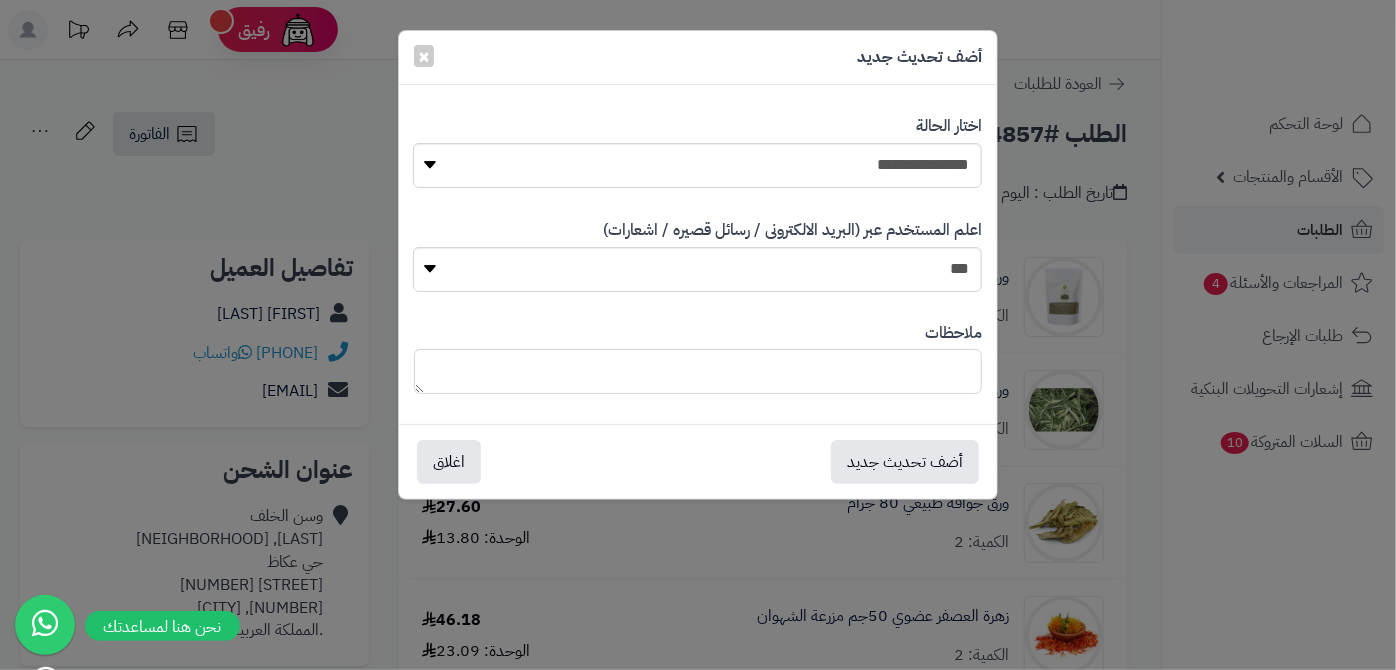 paste on "**********" 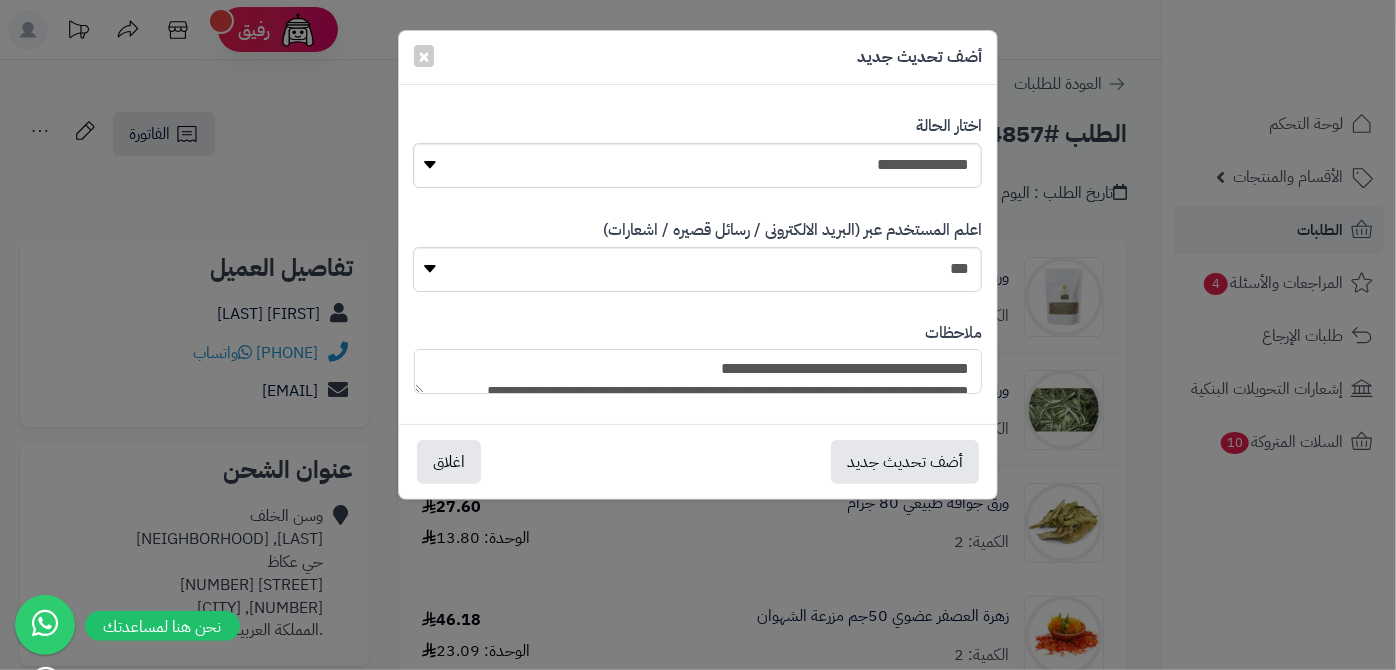 scroll, scrollTop: 193, scrollLeft: 0, axis: vertical 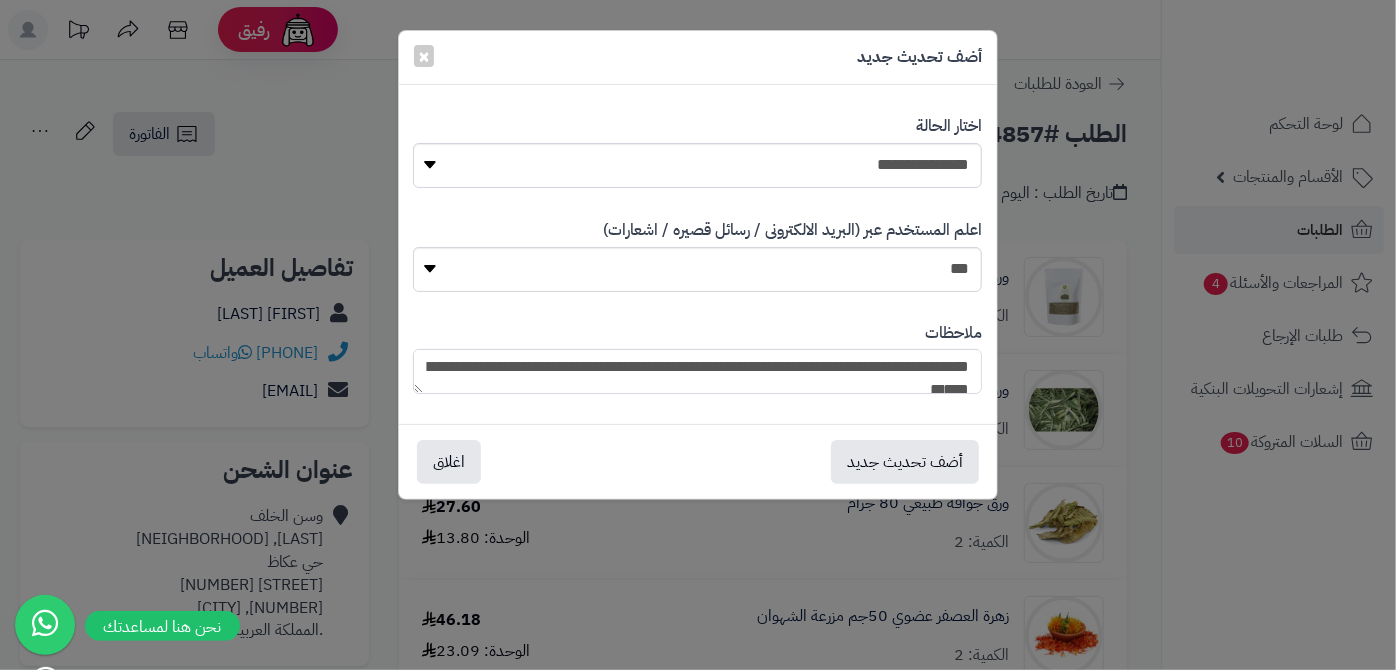 click on "**********" at bounding box center [697, 371] 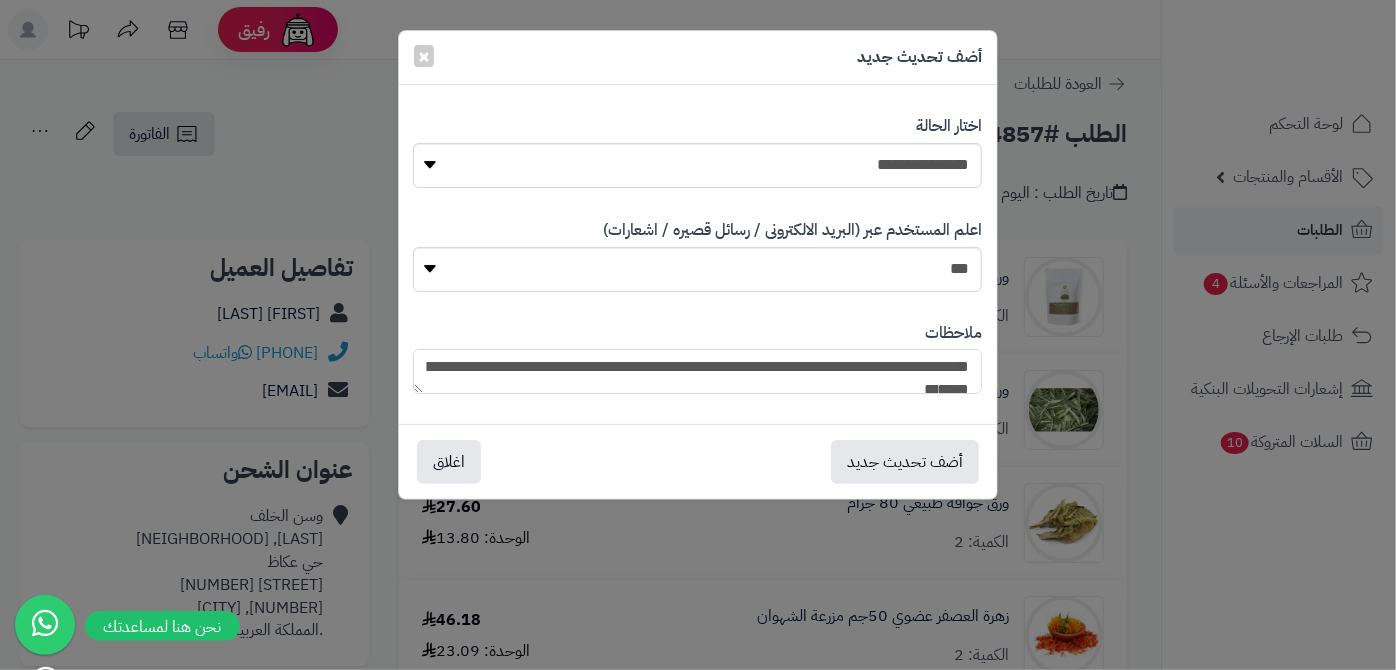 click on "**********" at bounding box center (697, 371) 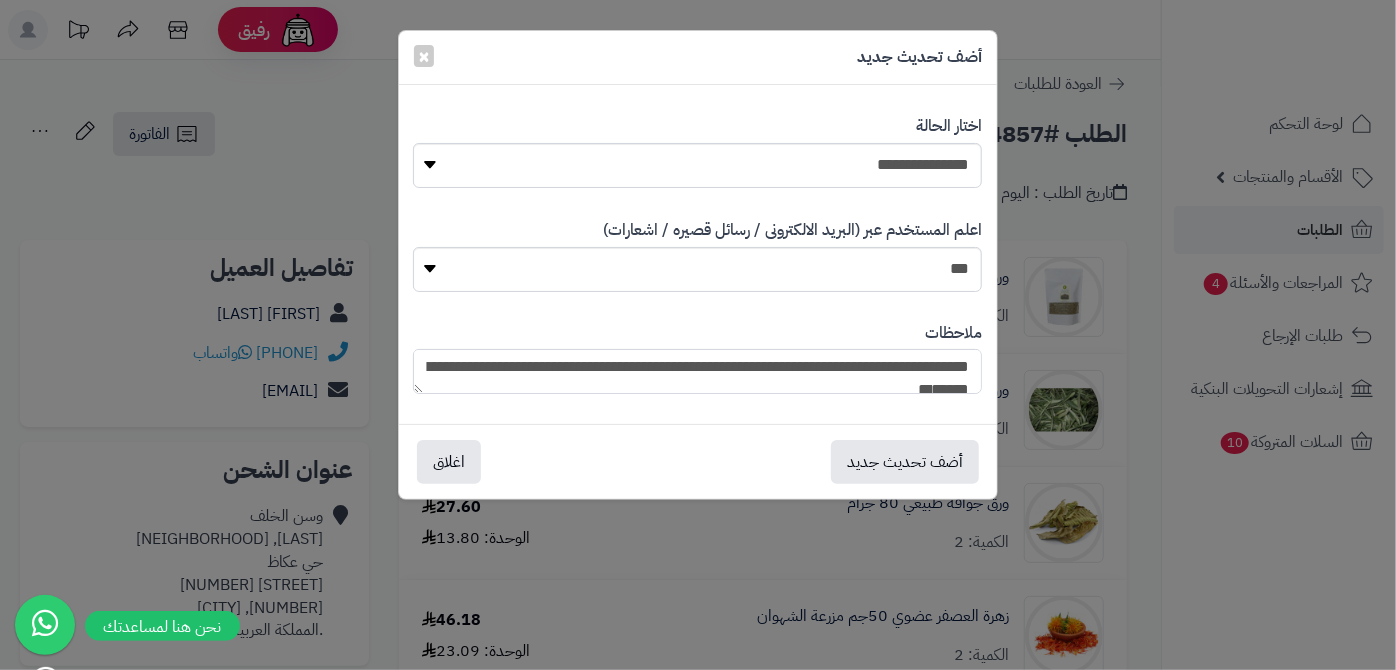 click on "**********" at bounding box center [697, 371] 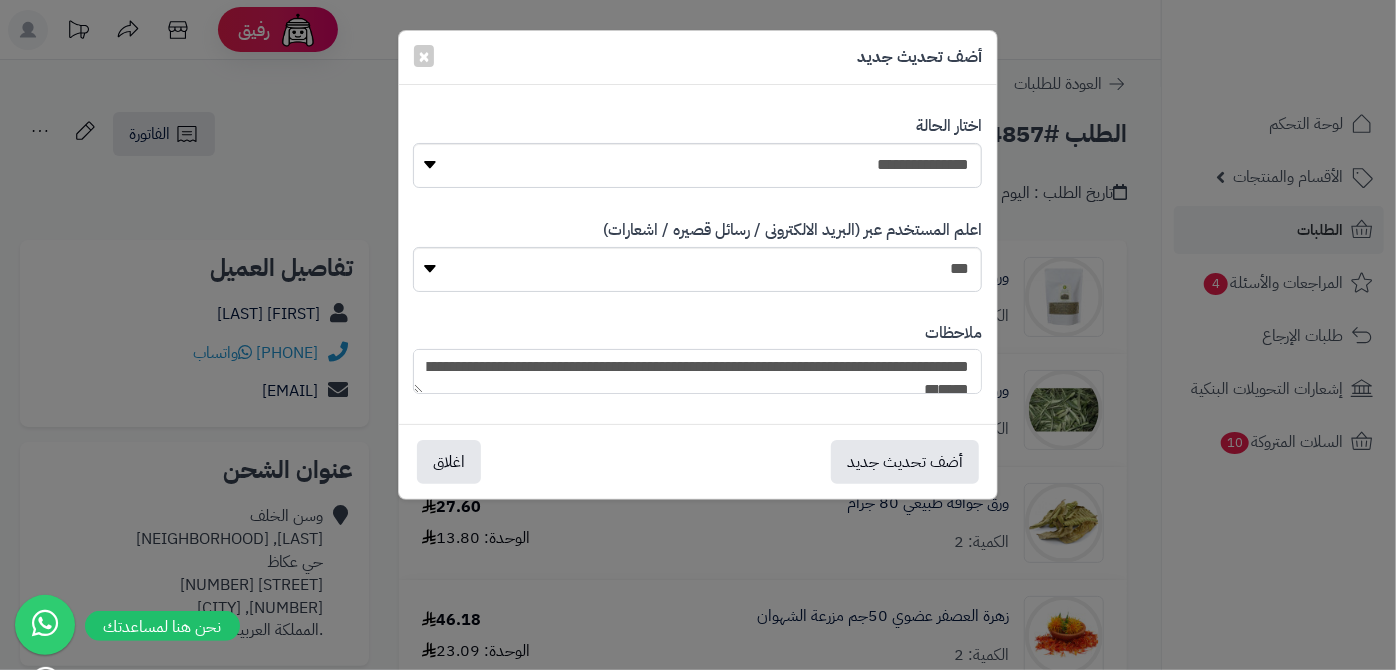 click on "**********" at bounding box center (697, 371) 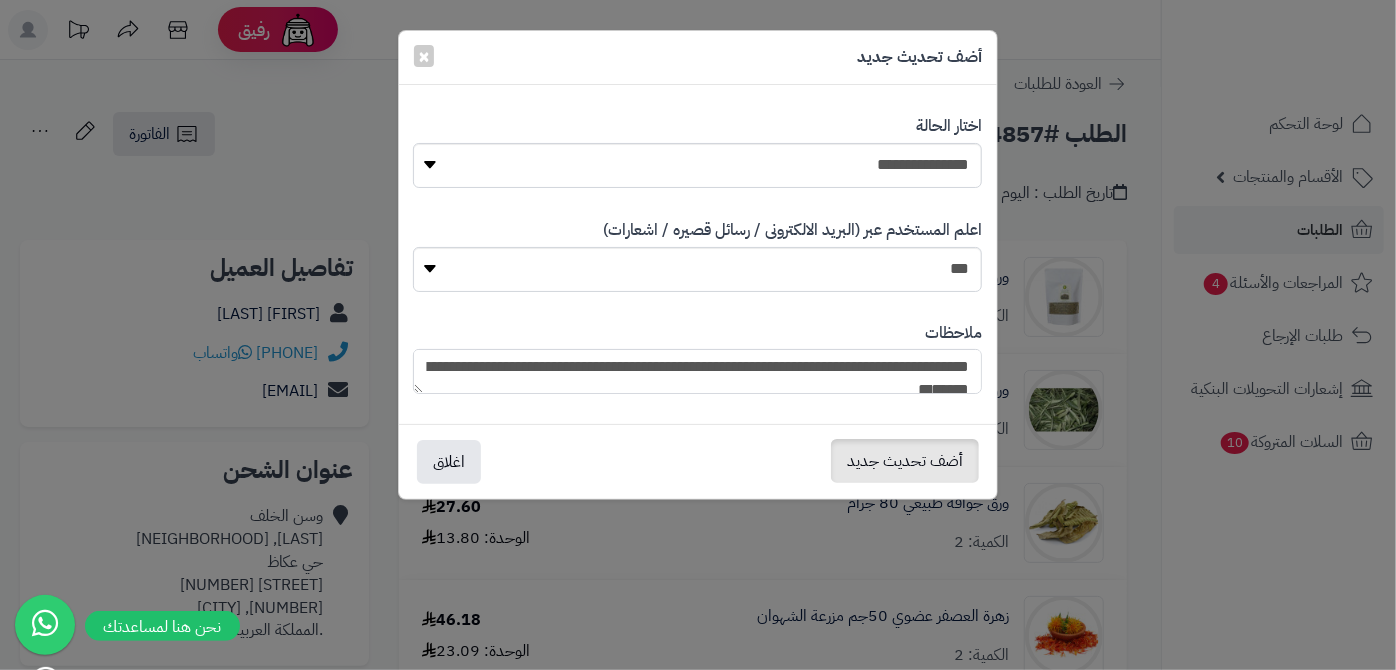 type on "**********" 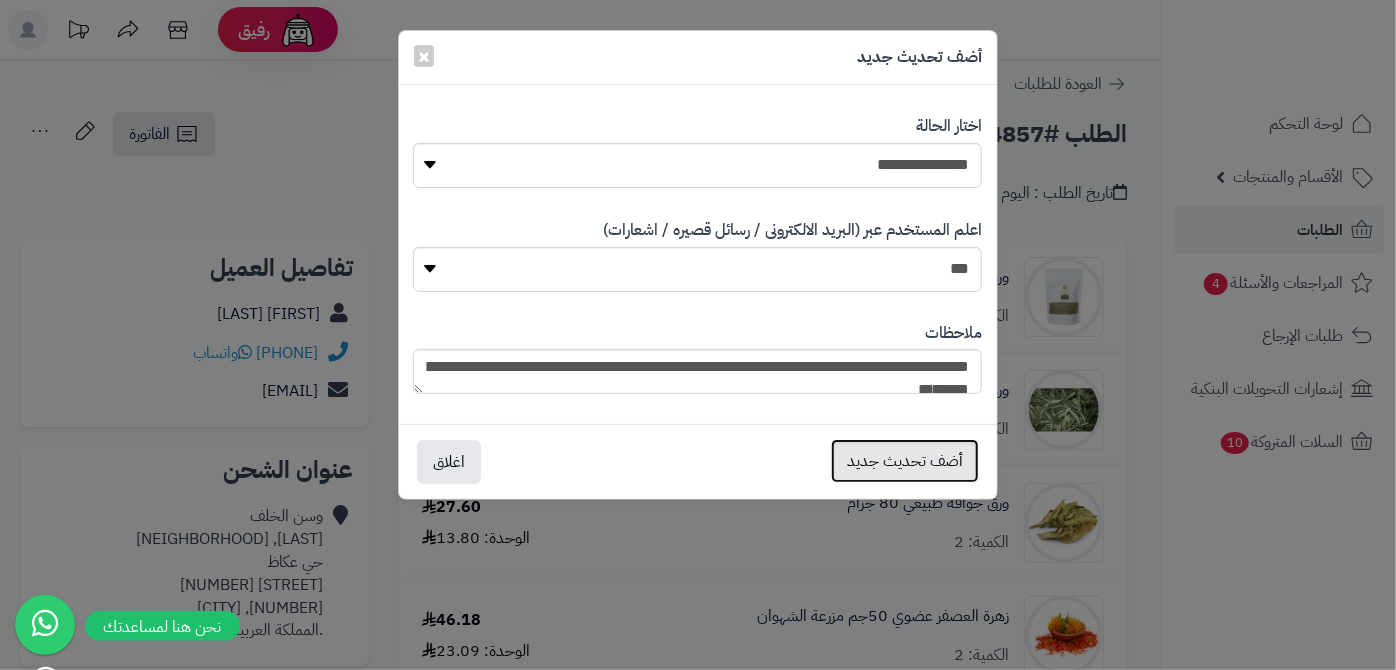 click on "أضف تحديث جديد" at bounding box center (905, 461) 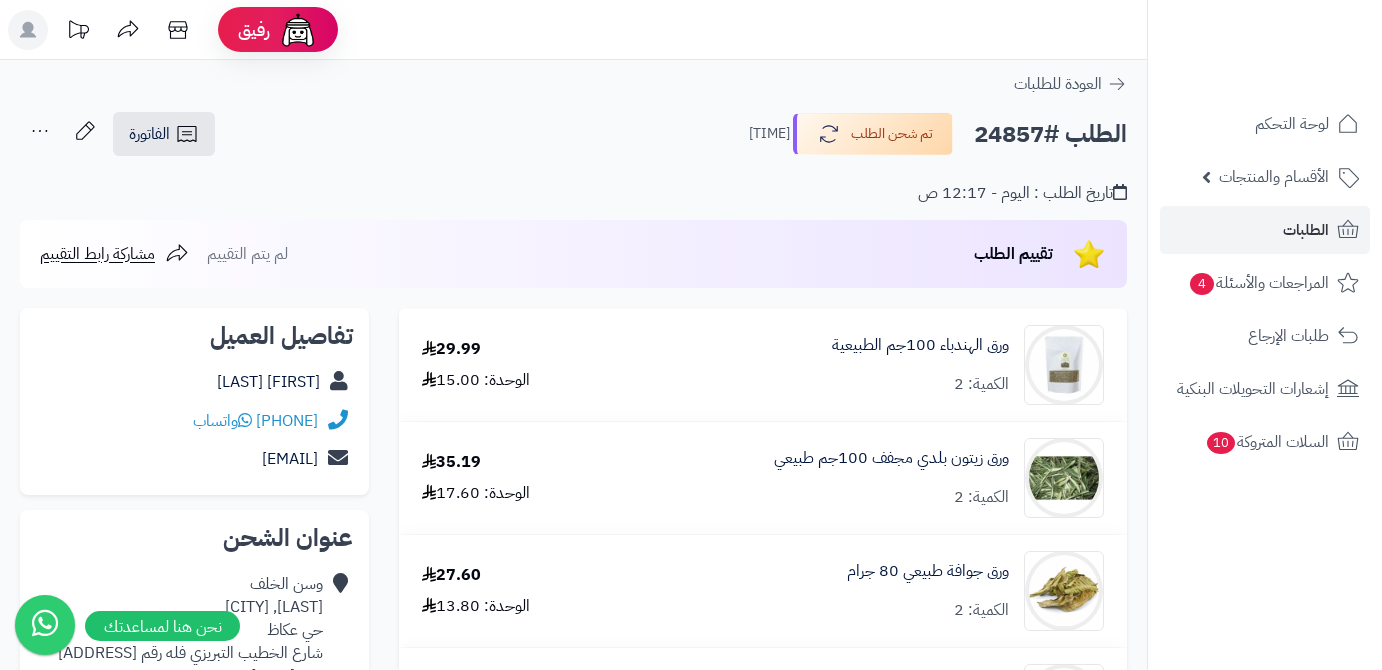 scroll, scrollTop: 0, scrollLeft: 0, axis: both 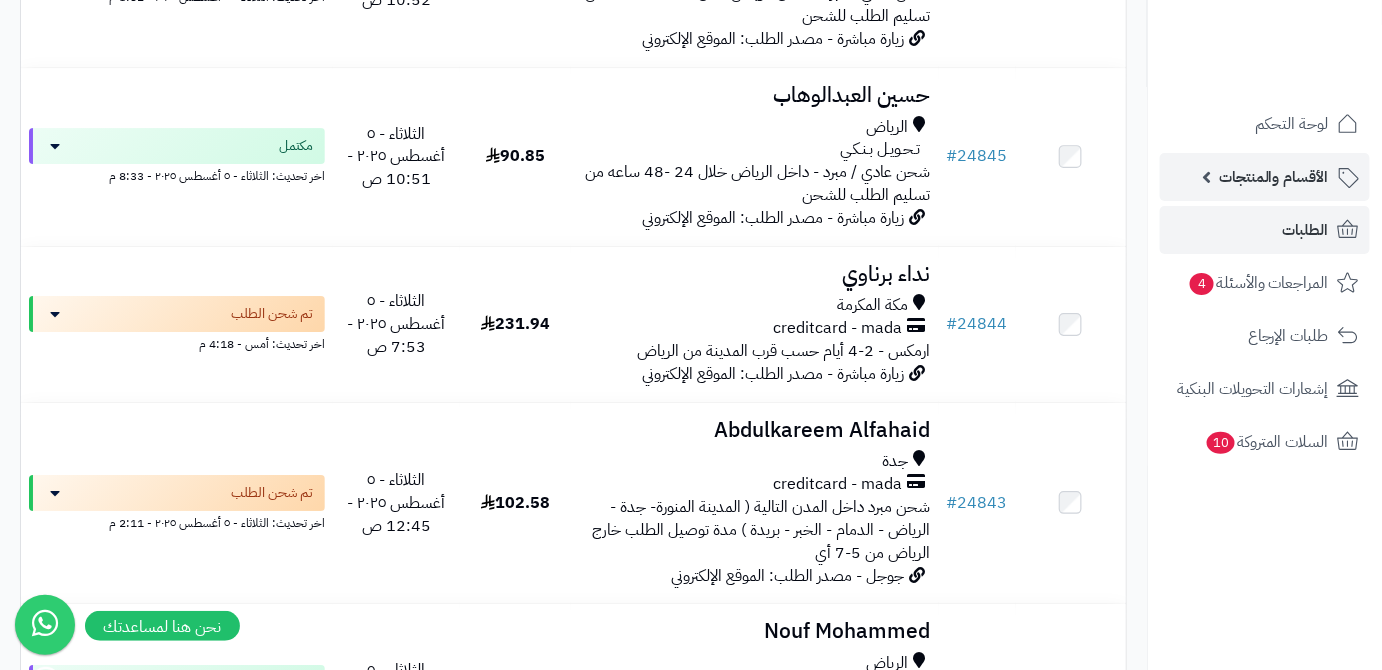 click on "الأقسام والمنتجات" at bounding box center [1274, 177] 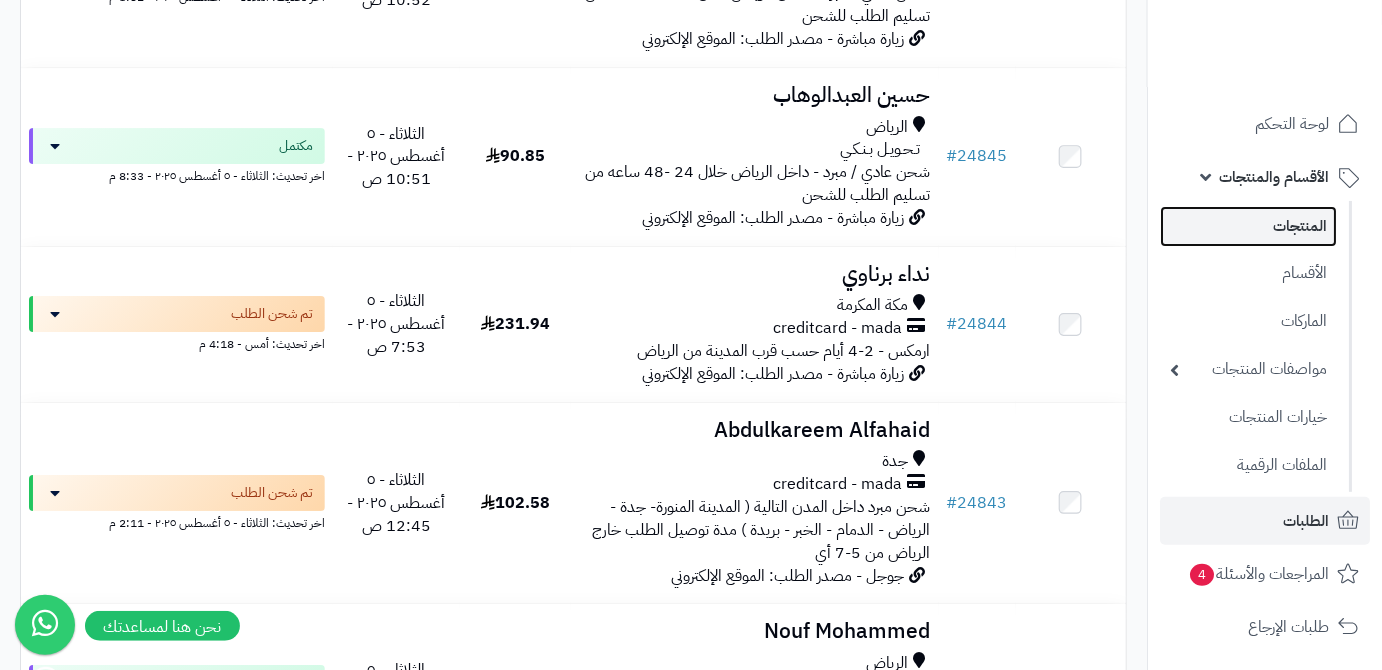 click on "المنتجات" at bounding box center [1248, 226] 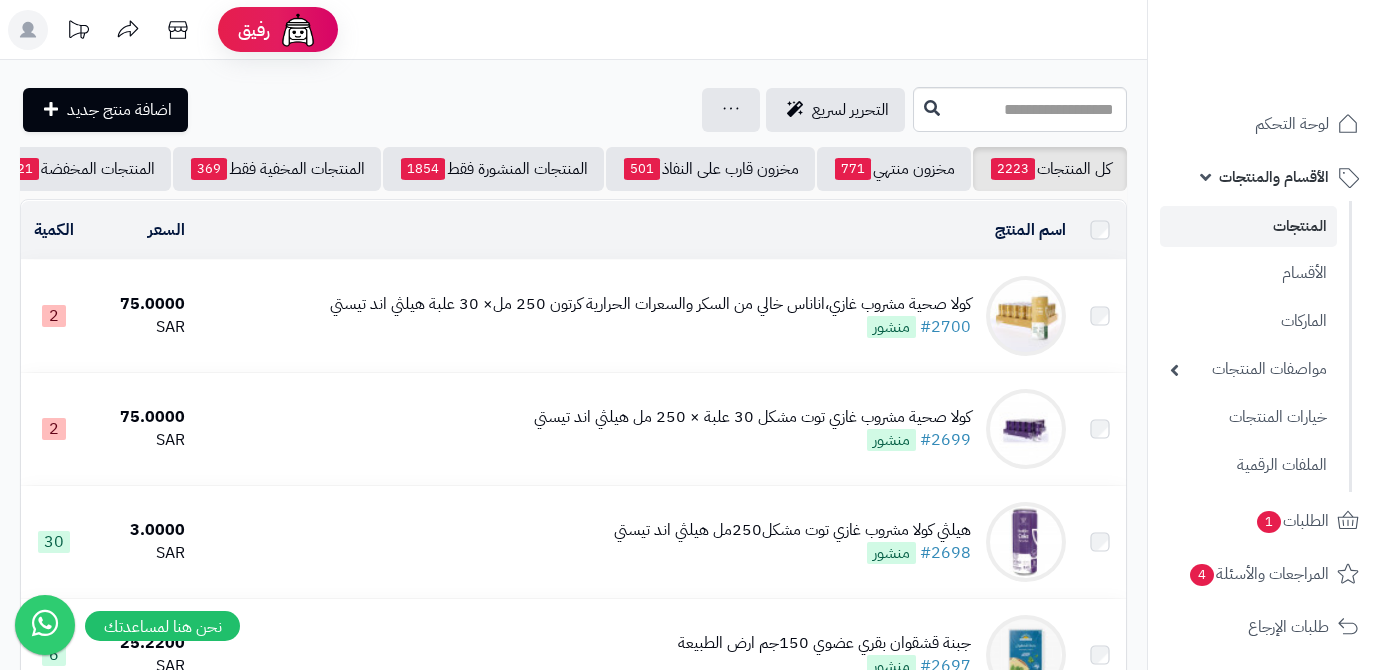scroll, scrollTop: 0, scrollLeft: 0, axis: both 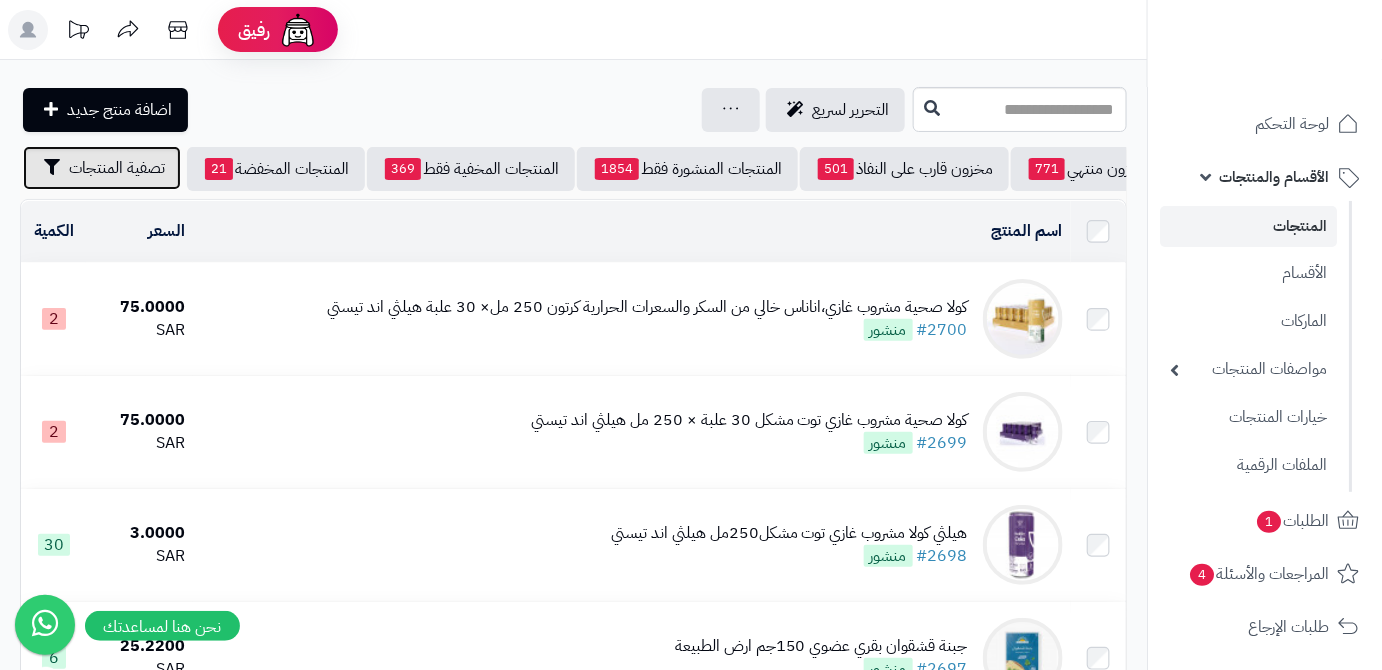 click on "تصفية المنتجات" at bounding box center [117, 168] 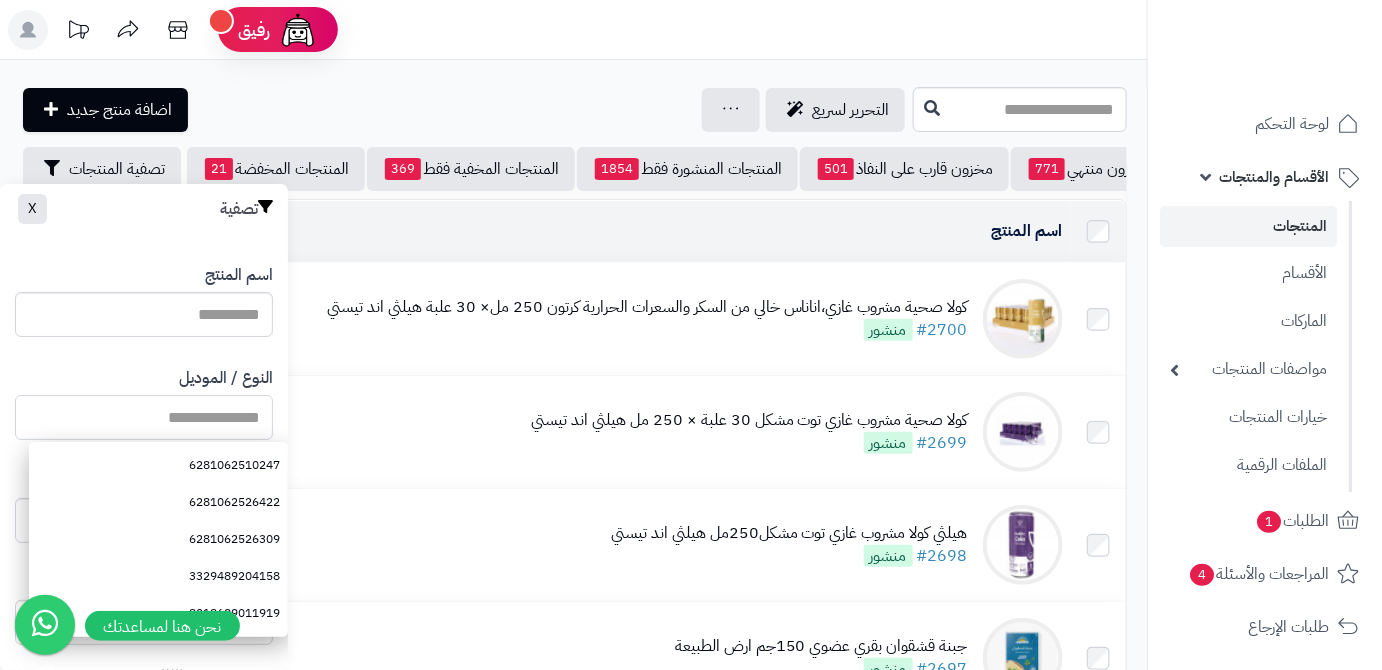 paste on "**********" 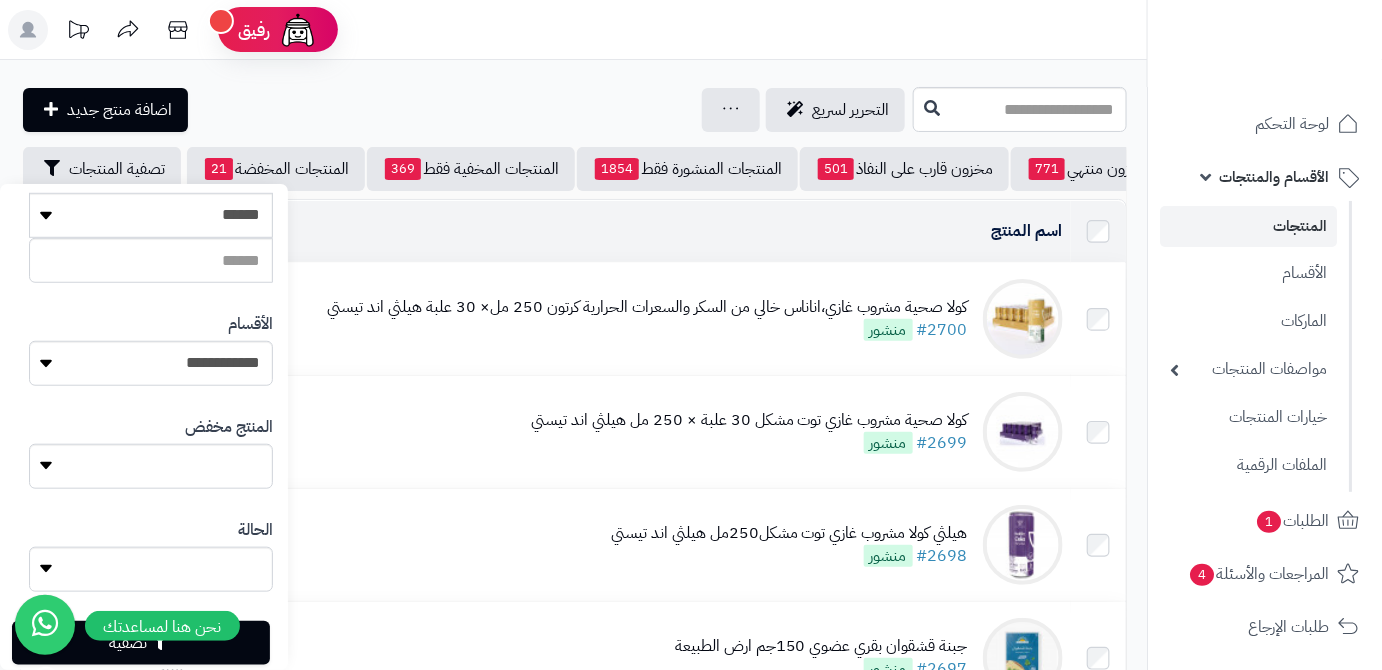 scroll, scrollTop: 552, scrollLeft: 0, axis: vertical 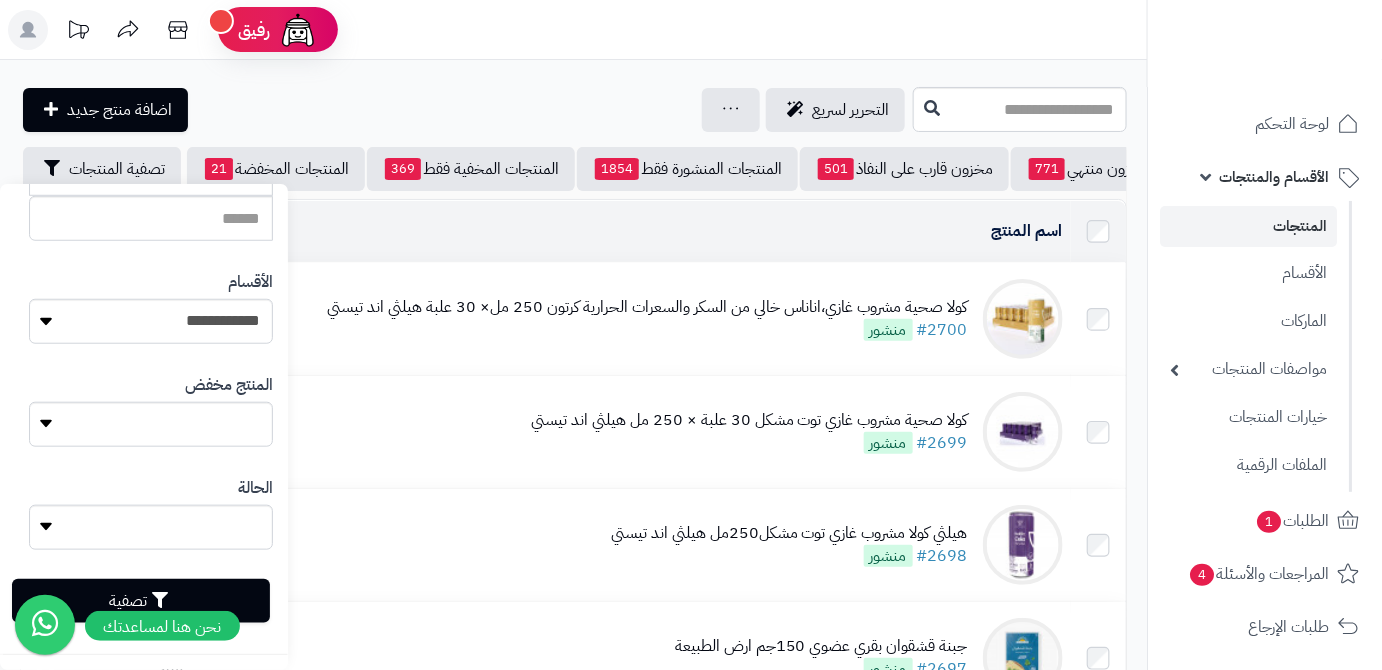 type on "**********" 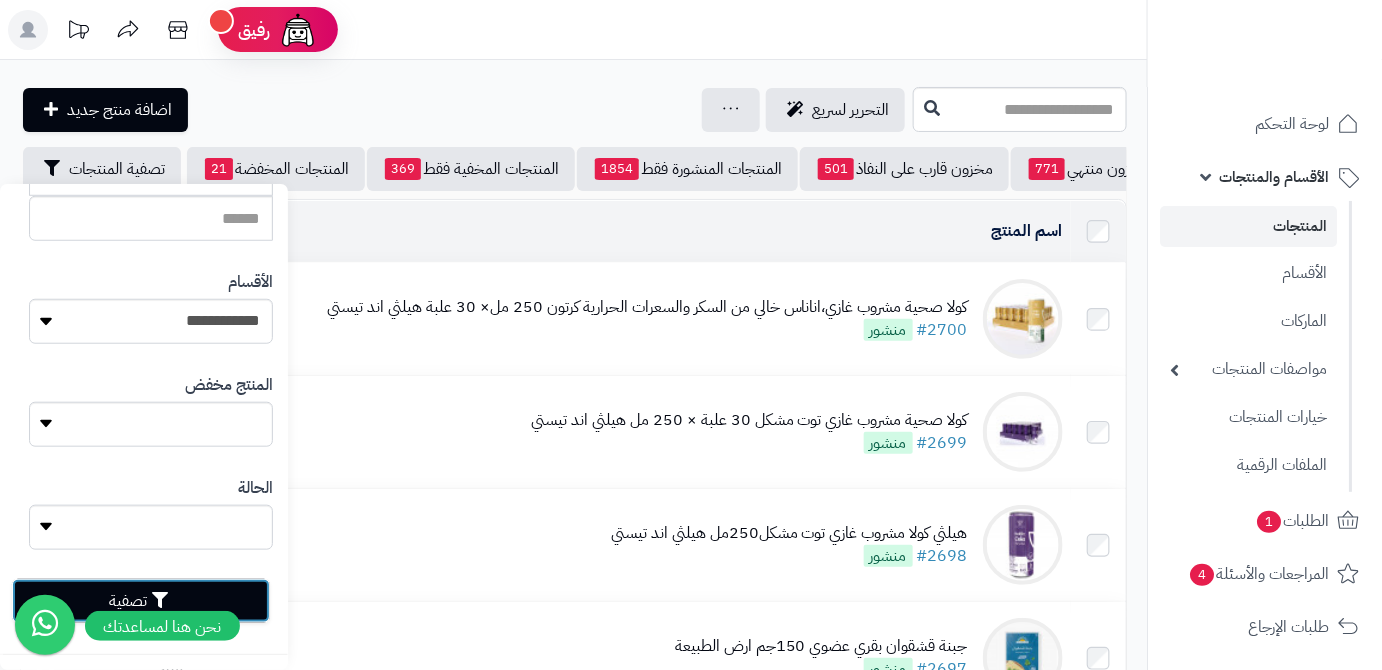 click on "تصفية" at bounding box center [141, 601] 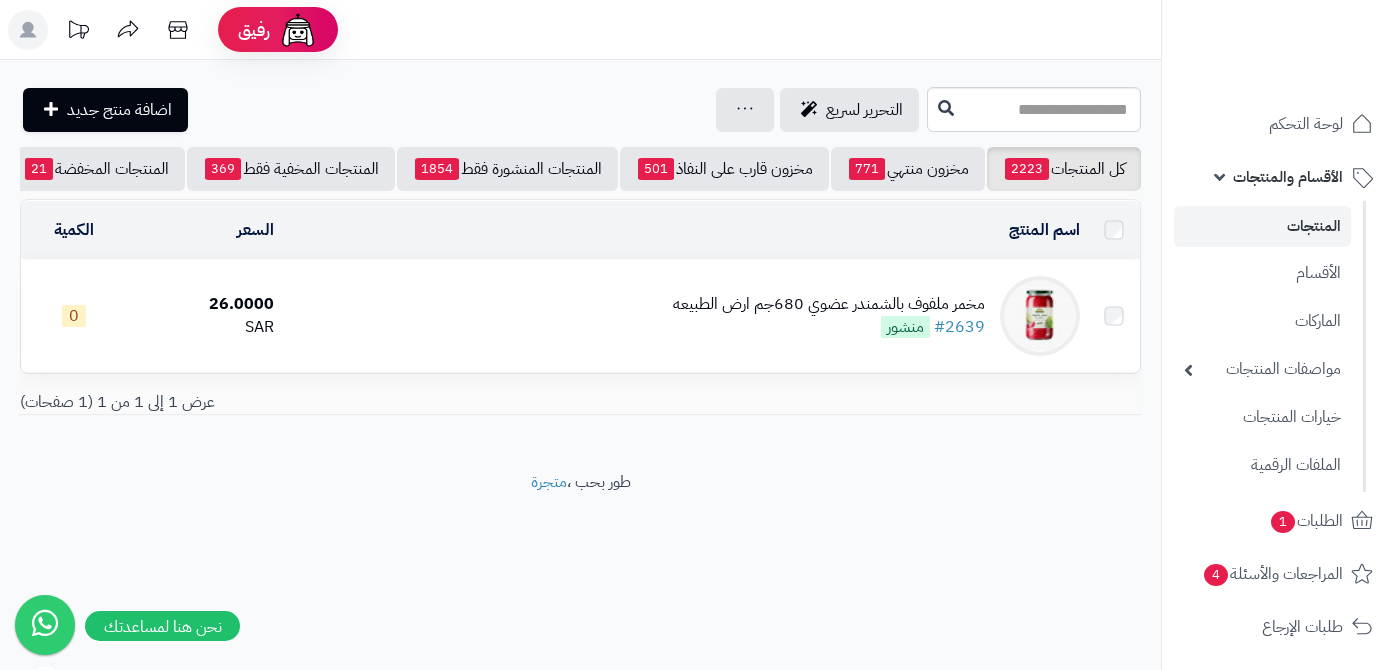 scroll, scrollTop: 0, scrollLeft: 0, axis: both 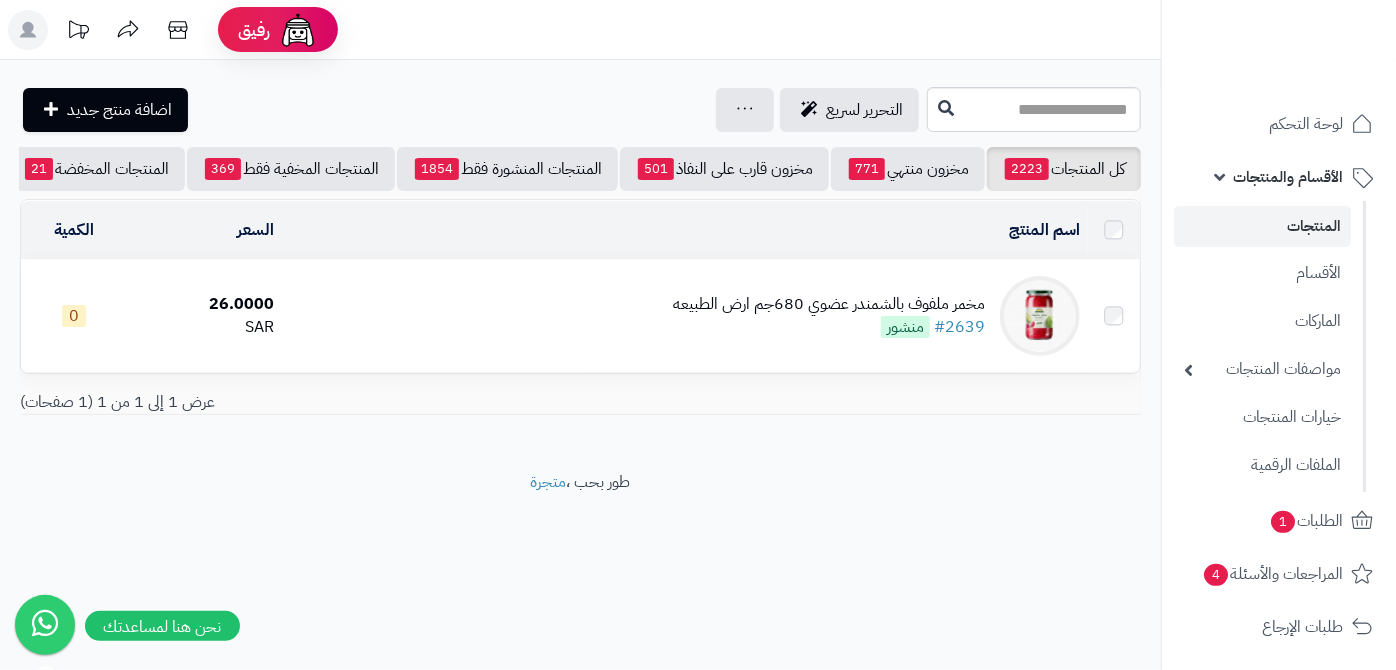 click on "مخمر ملفوف بالشمندر عضوي 680جم ارض الطبيعه" at bounding box center [829, 304] 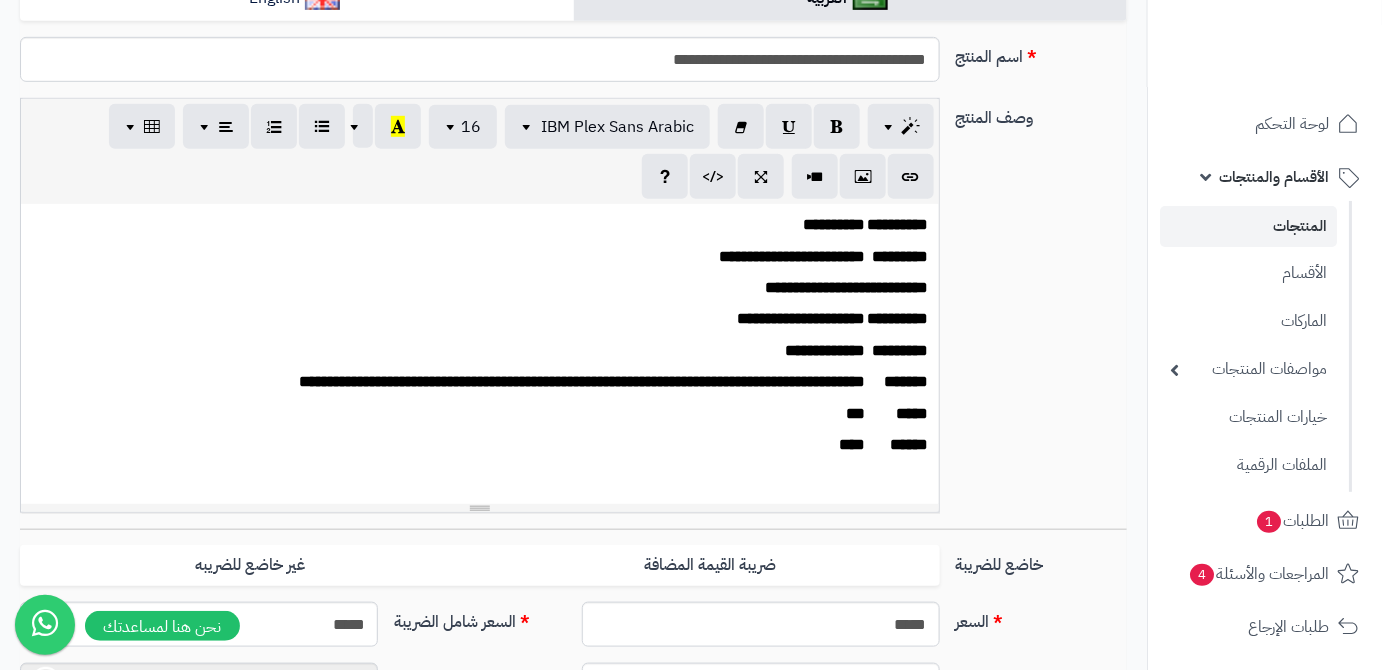 scroll, scrollTop: 363, scrollLeft: 0, axis: vertical 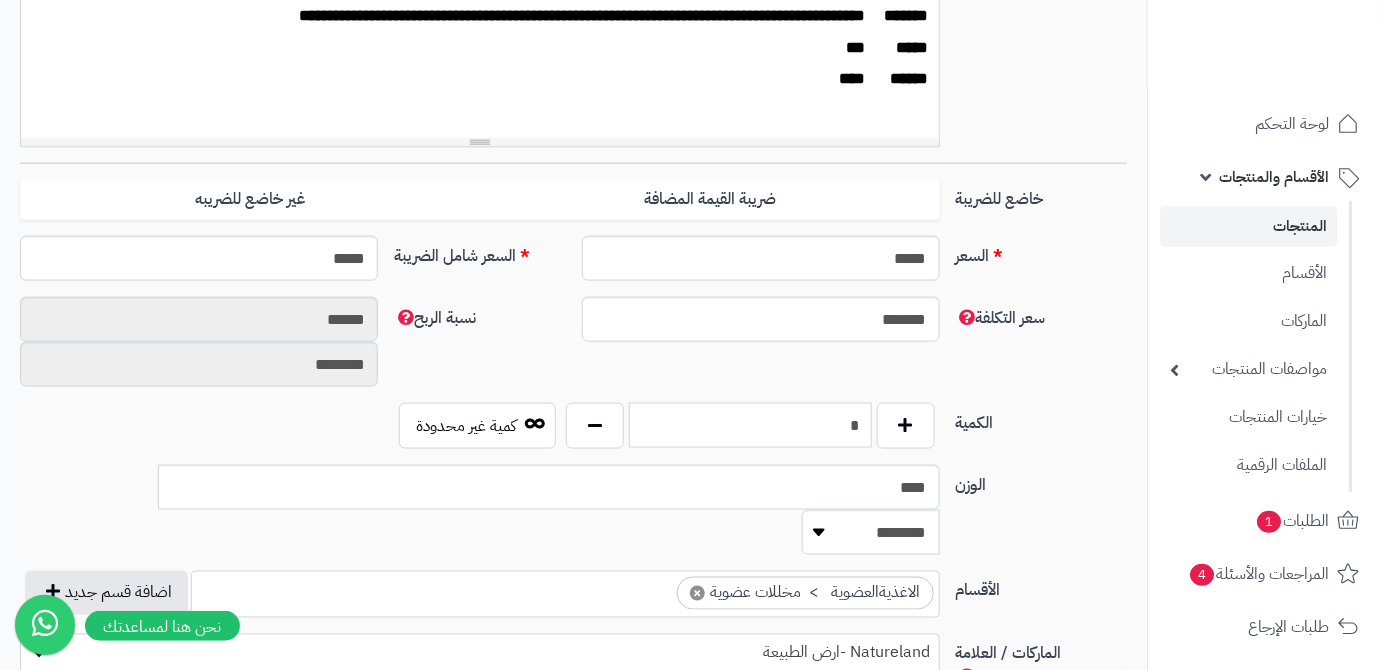 click on "*" at bounding box center [750, 425] 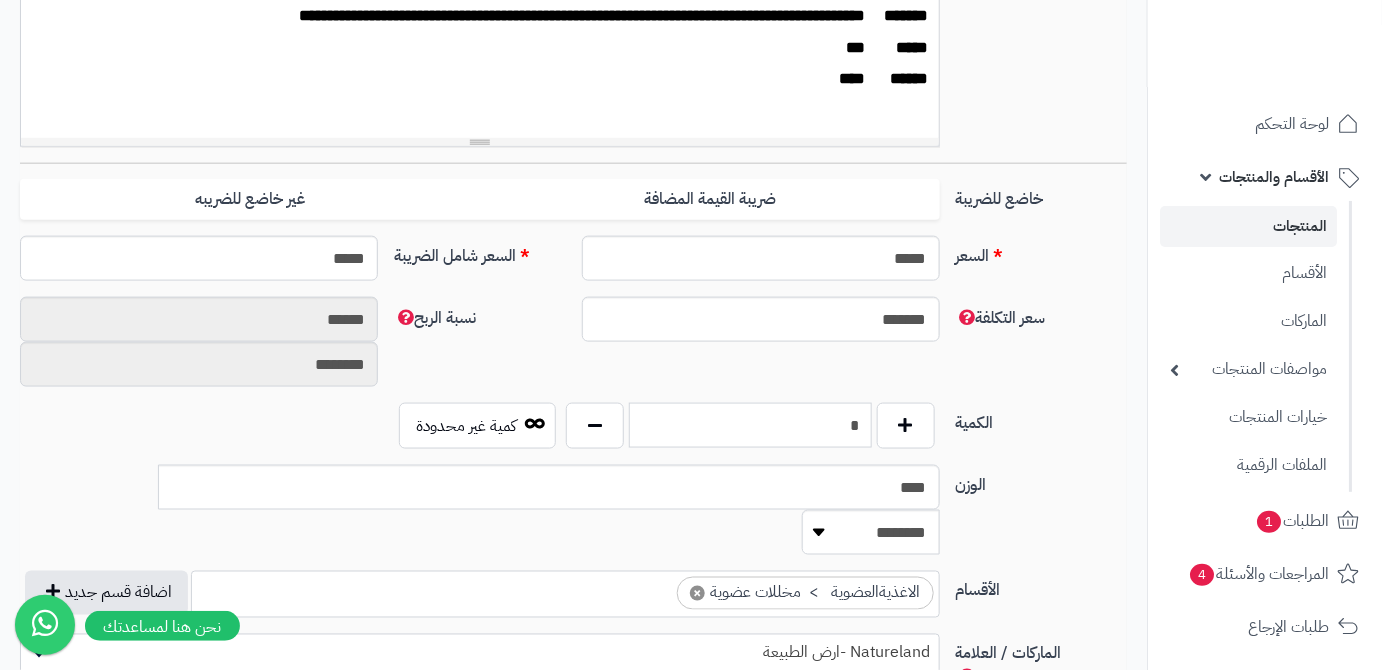 type on "*" 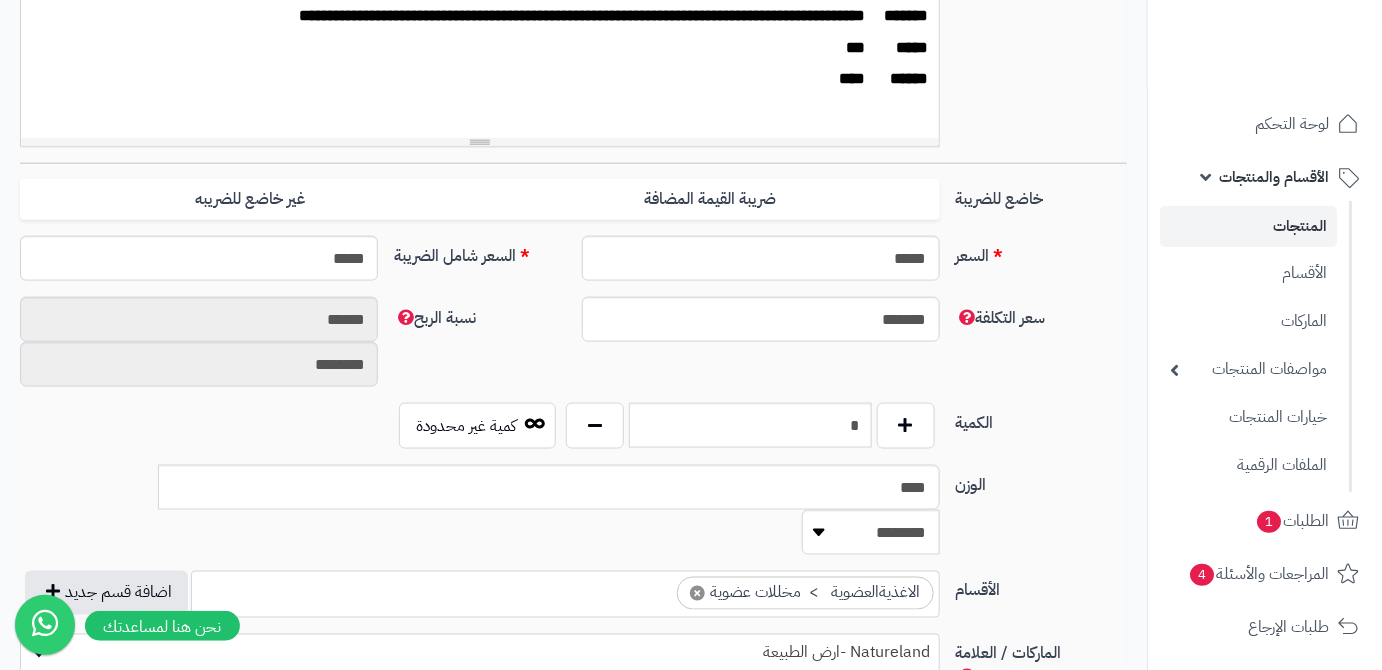 click on "سعر التكلفة
******* نسبة الربح
******
********" at bounding box center [573, 350] 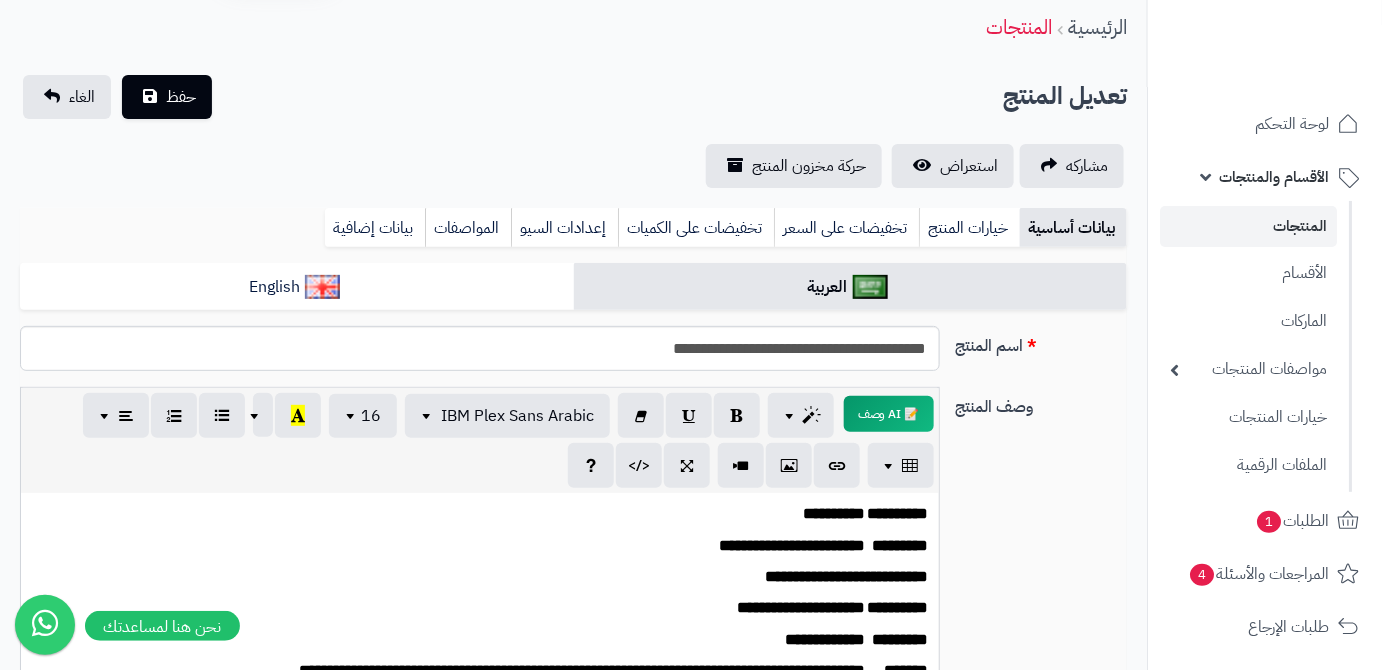scroll, scrollTop: 0, scrollLeft: 0, axis: both 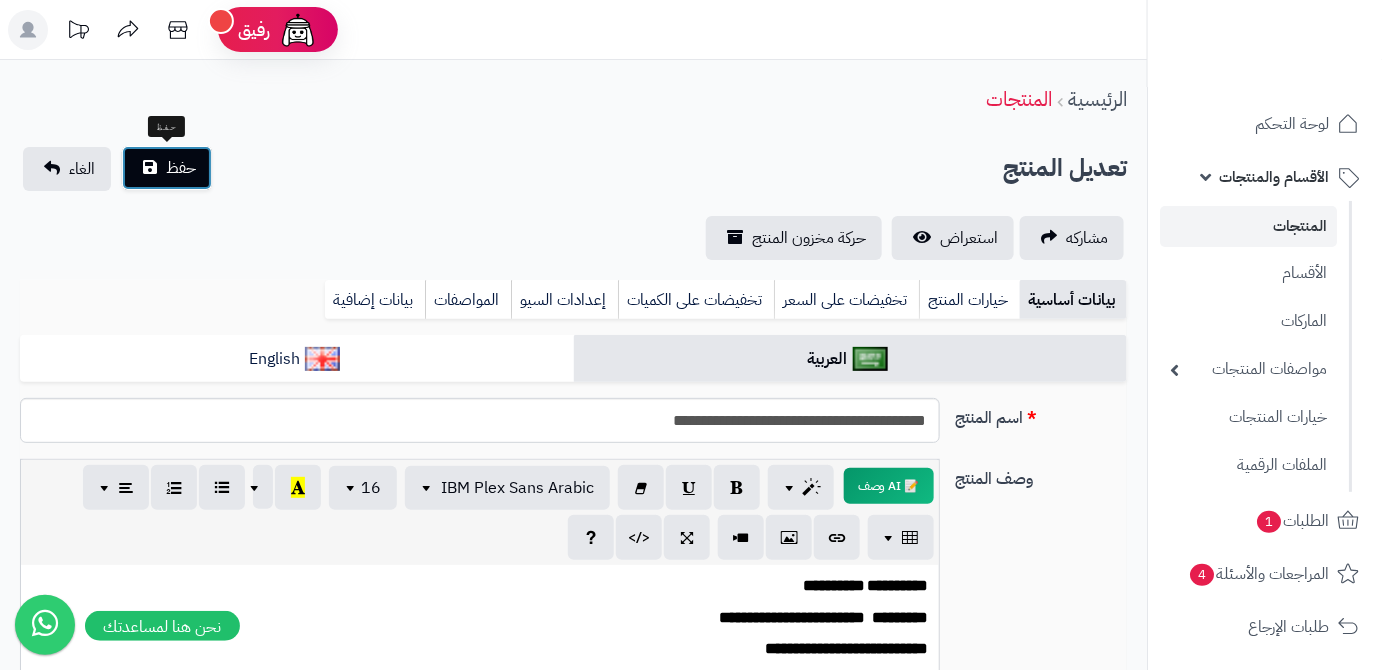 click on "حفظ" at bounding box center (181, 168) 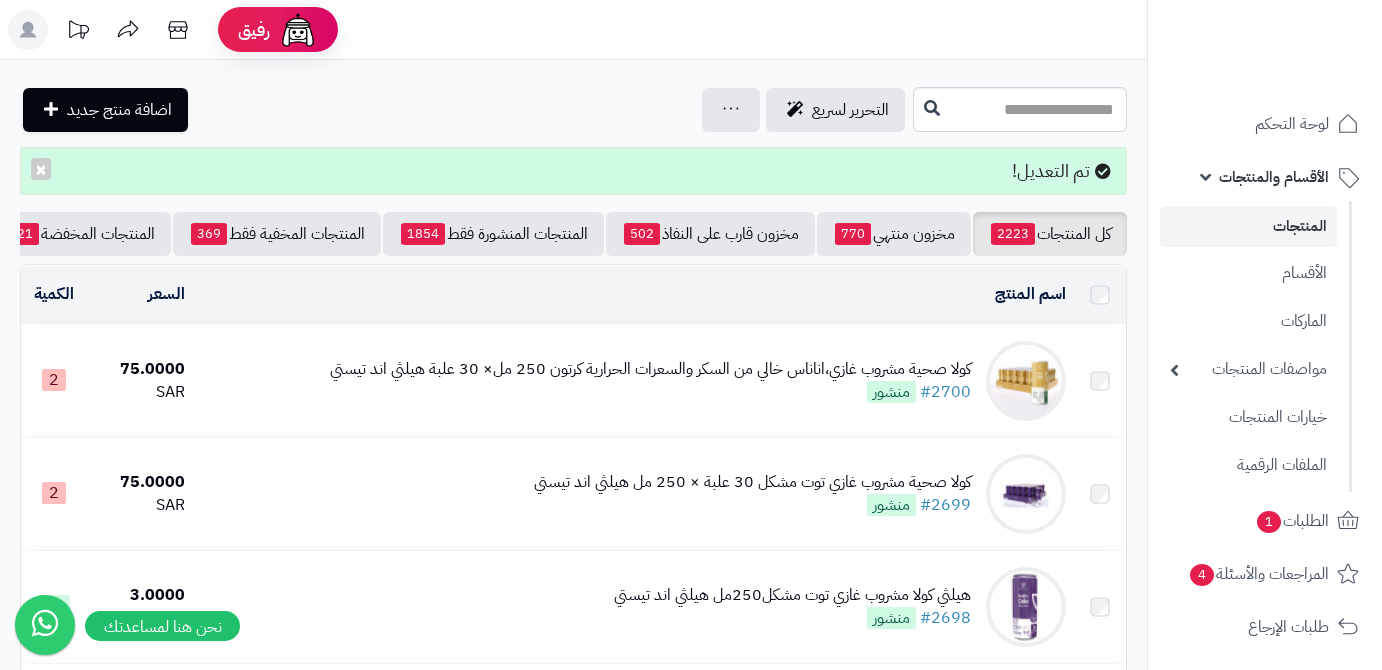 scroll, scrollTop: 0, scrollLeft: 0, axis: both 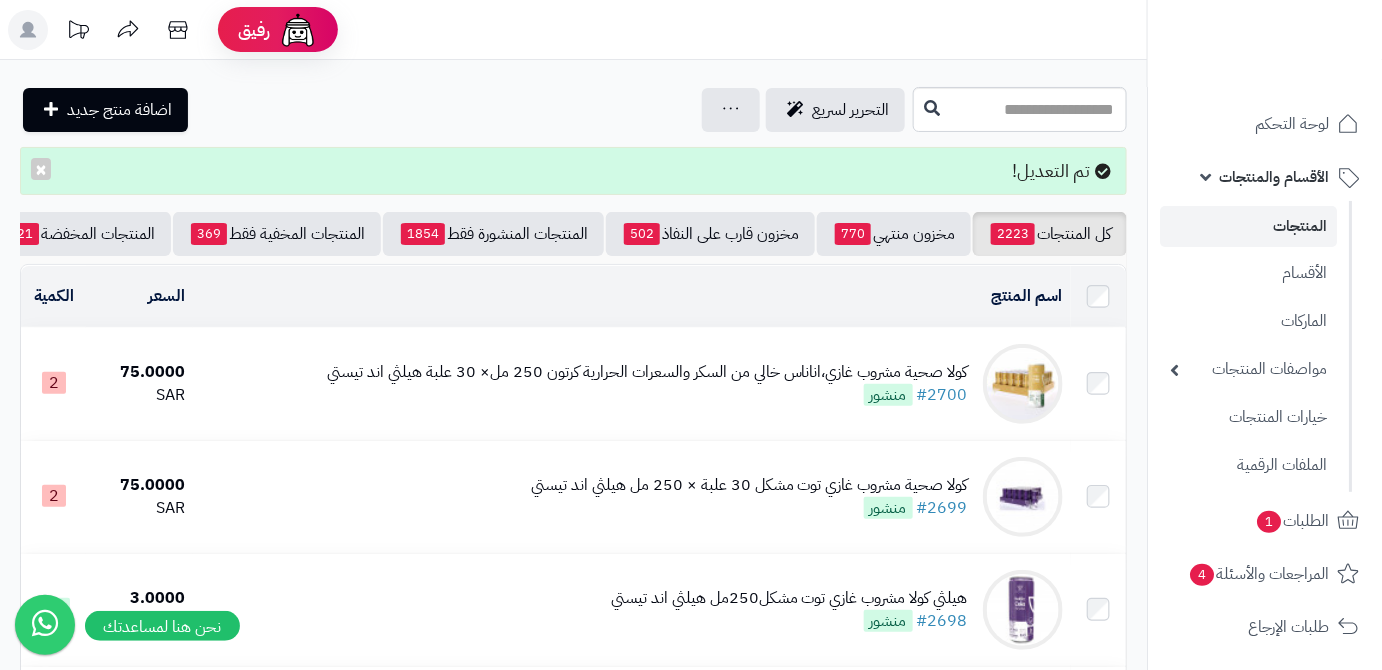 click on "كل المنتجات
2223
مخزون منتهي
770
مخزون قارب على النفاذ
502
المنتجات المنشورة فقط
1854
المنتجات المخفية فقط
369
المنتجات المخفضة
21
تصفية المنتجات
اسم المنتج المحدد:  [ID]
نسخ
حذف                             السعر                          الكمية
كولا صحية مشروب غازي،اناناس خالي من السكر والسعرات الحرارية كرتون  250 مل× 30 علبة   هيلثي اند تيستي
#[NUMBER]
منشور
75.0000 SAR                          2
كولا صحية  مشروب غازي توت مشكل 30 علبة × 250 مل هيلثي اند تيستي
#[NUMBER]
منشور
75.0000 SAR                          2
30" at bounding box center (573, 1974) 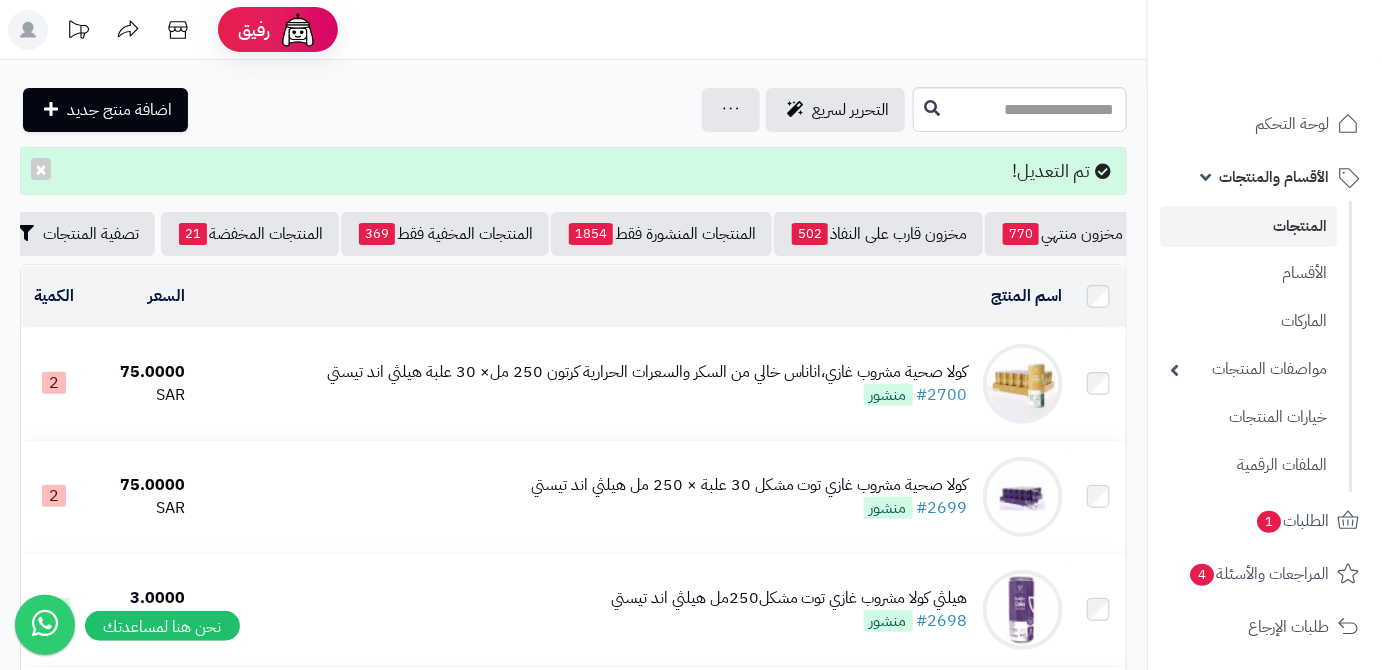scroll, scrollTop: 0, scrollLeft: -211, axis: horizontal 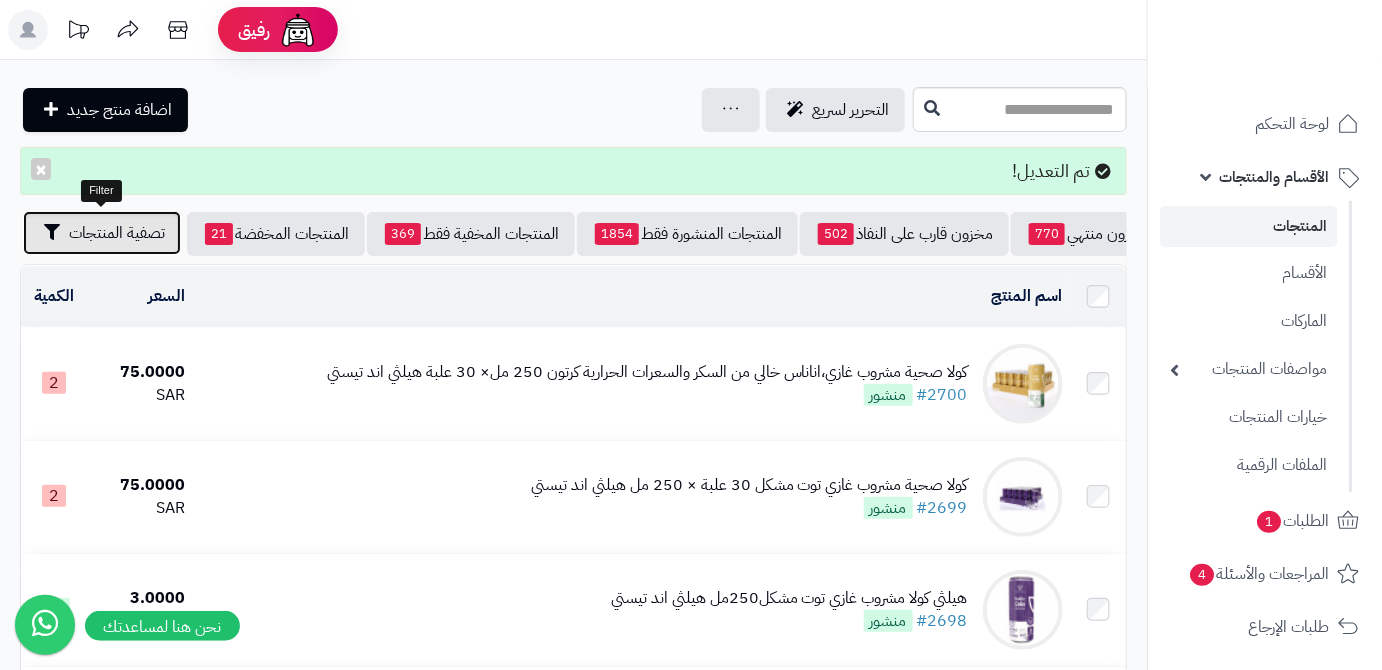 click on "تصفية المنتجات" at bounding box center (117, 233) 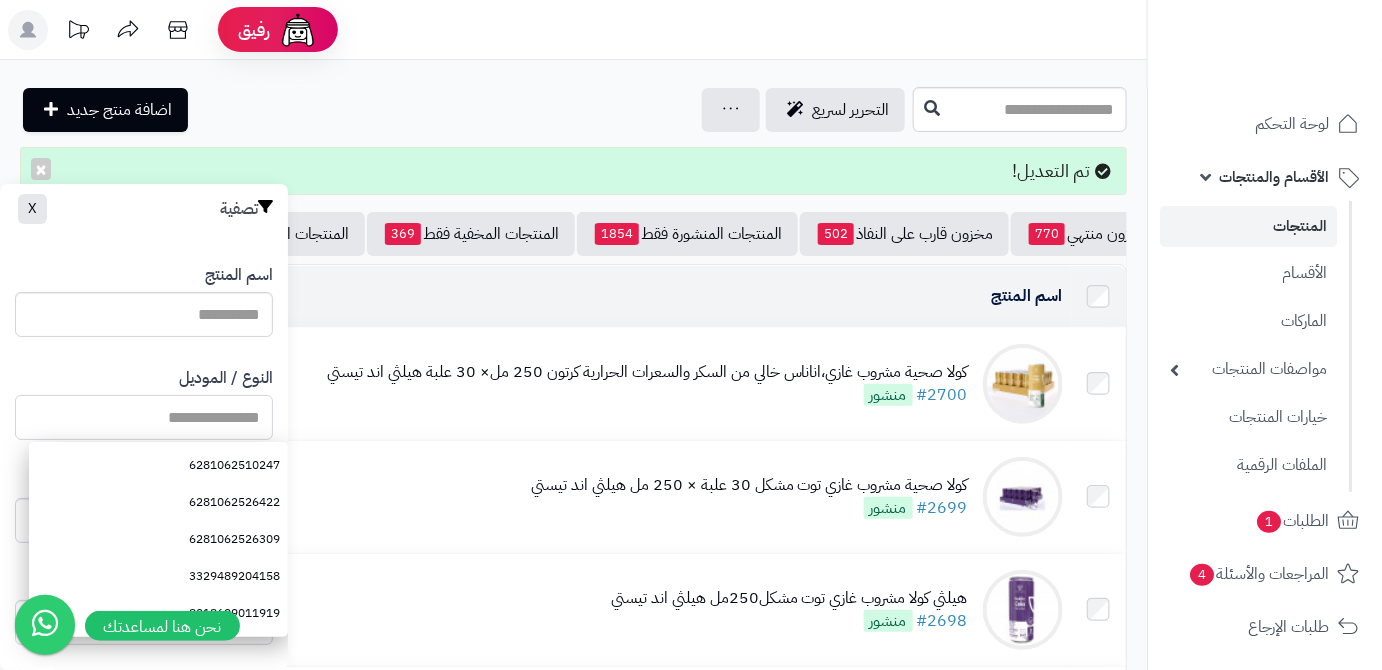 paste on "**********" 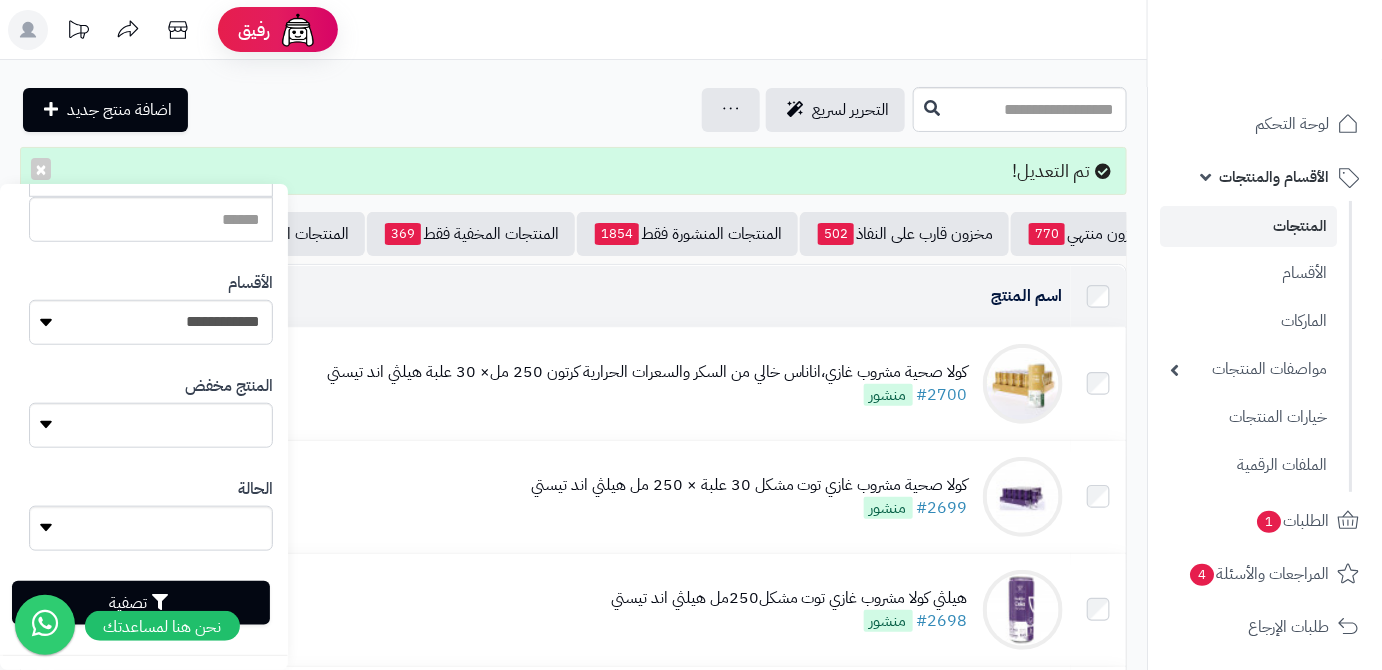scroll, scrollTop: 552, scrollLeft: 0, axis: vertical 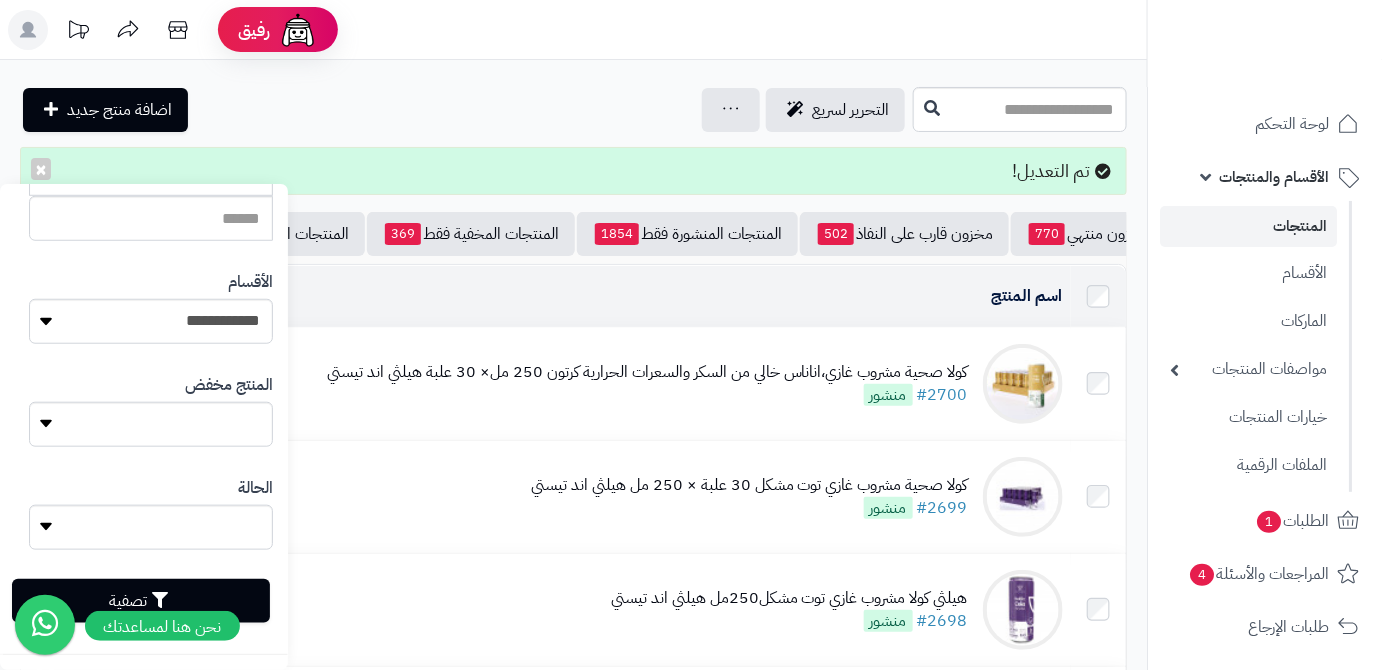 type on "**********" 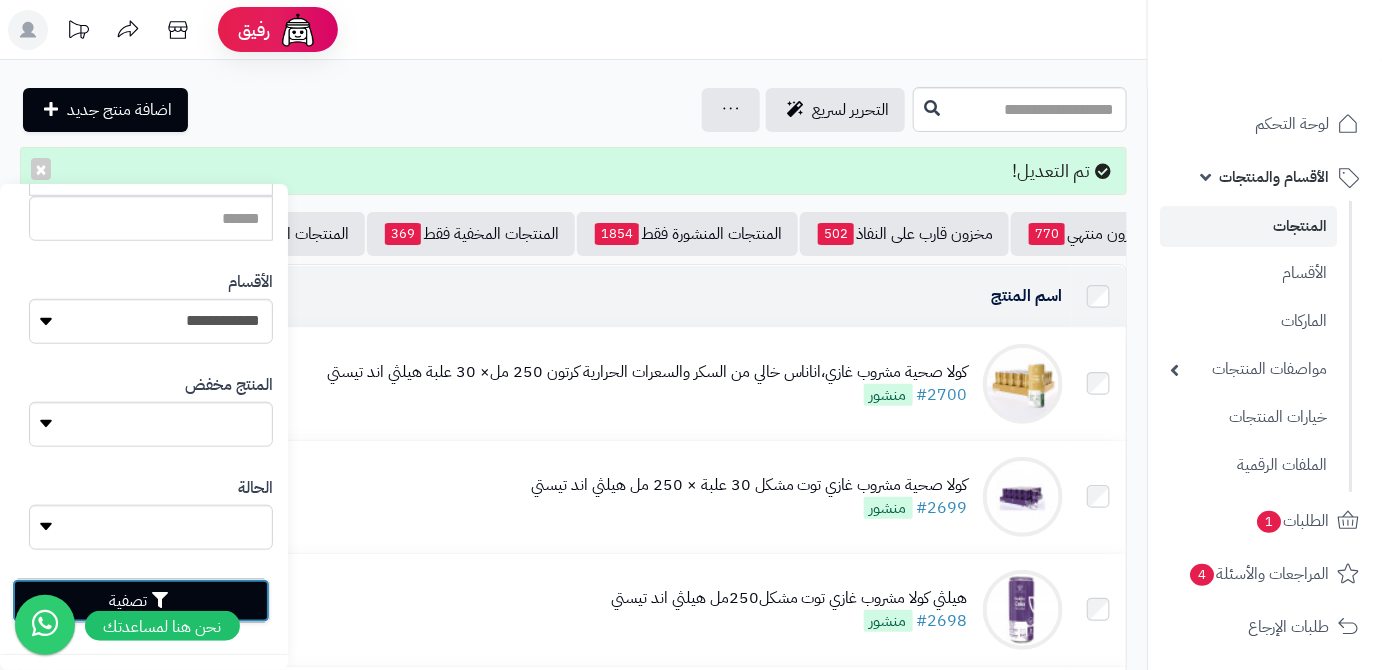 click on "تصفية" at bounding box center (141, 601) 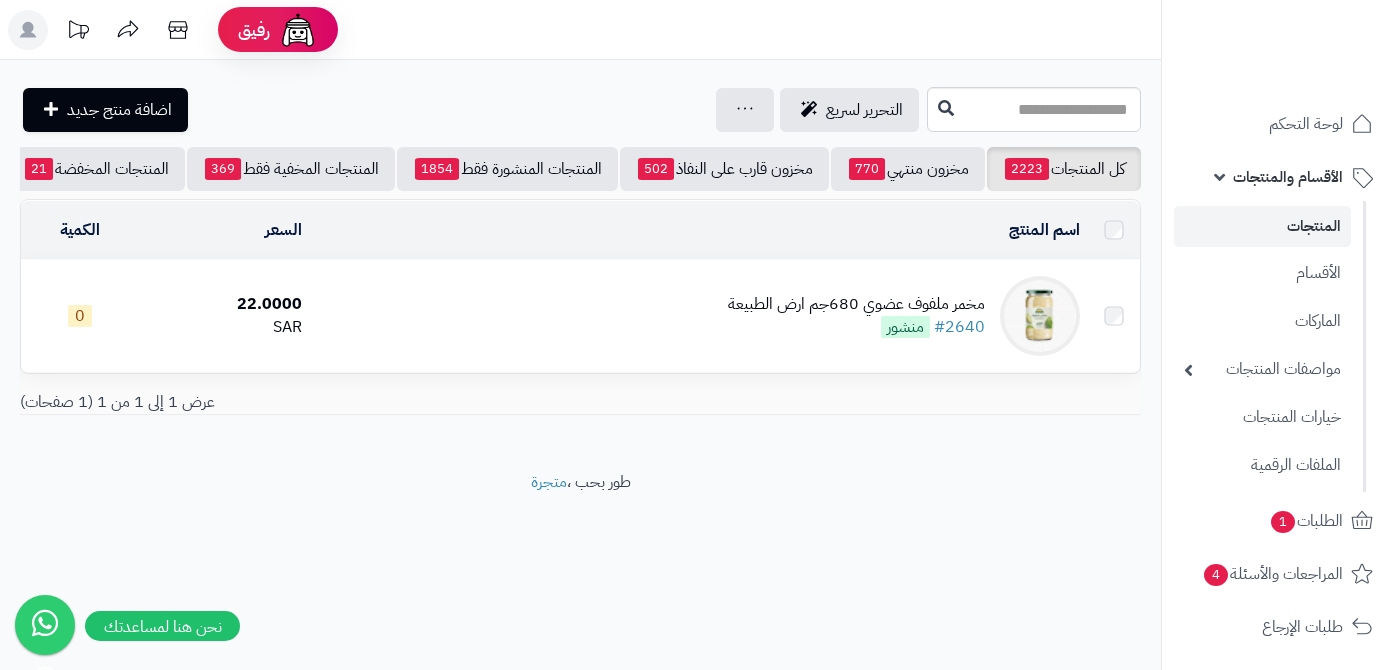 scroll, scrollTop: 0, scrollLeft: 0, axis: both 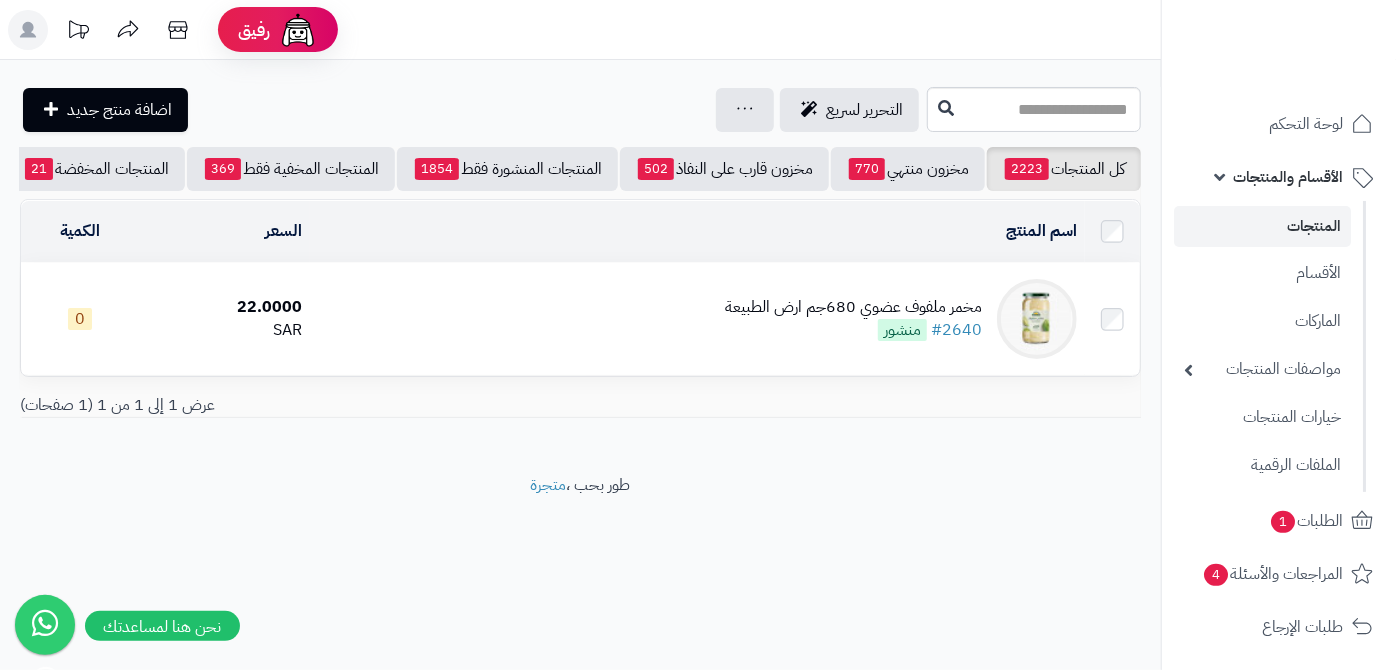click on "مخمر ملفوف عضوي 680جم ارض الطبيعة
#2640
منشور" at bounding box center (853, 319) 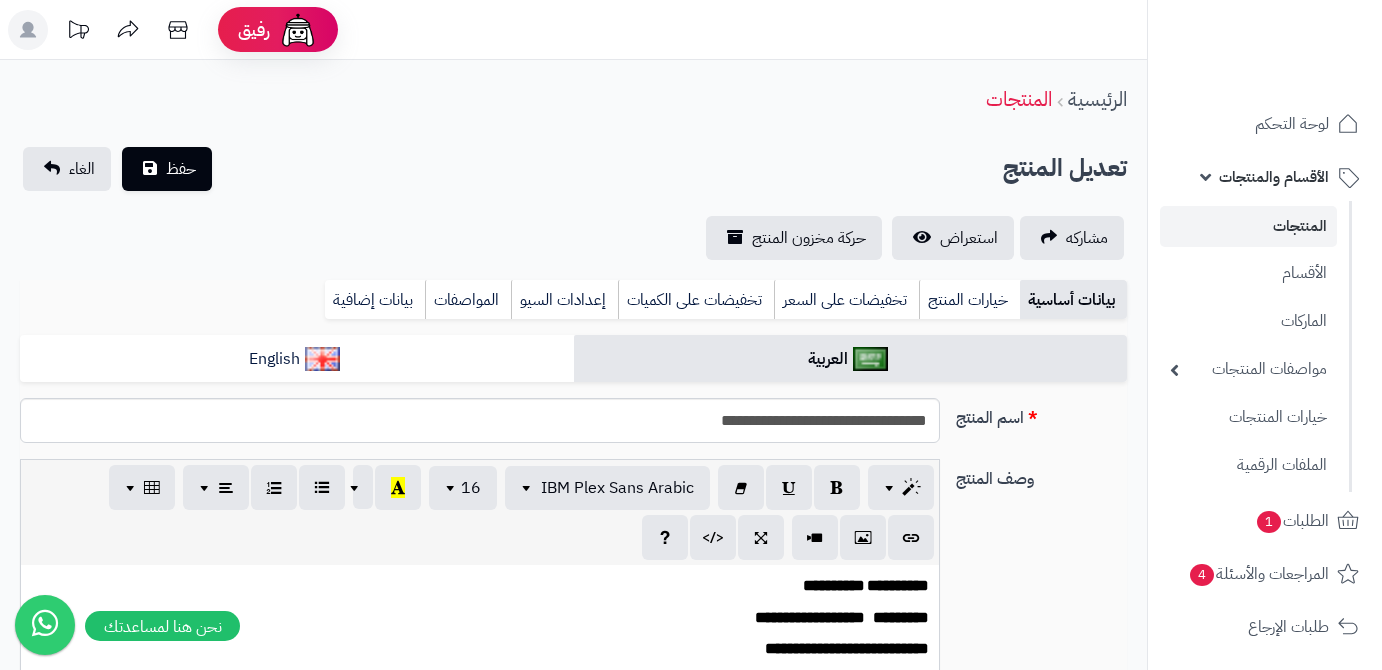 scroll, scrollTop: 0, scrollLeft: 0, axis: both 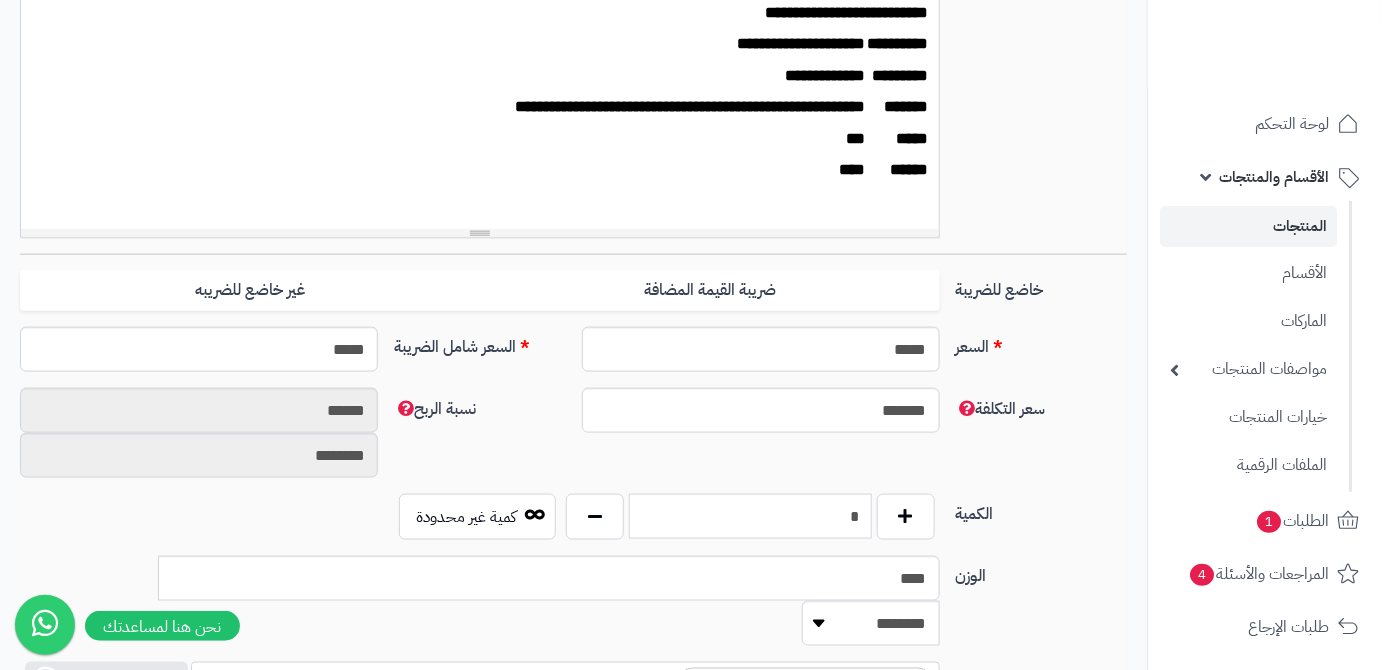 click on "*" at bounding box center [750, 516] 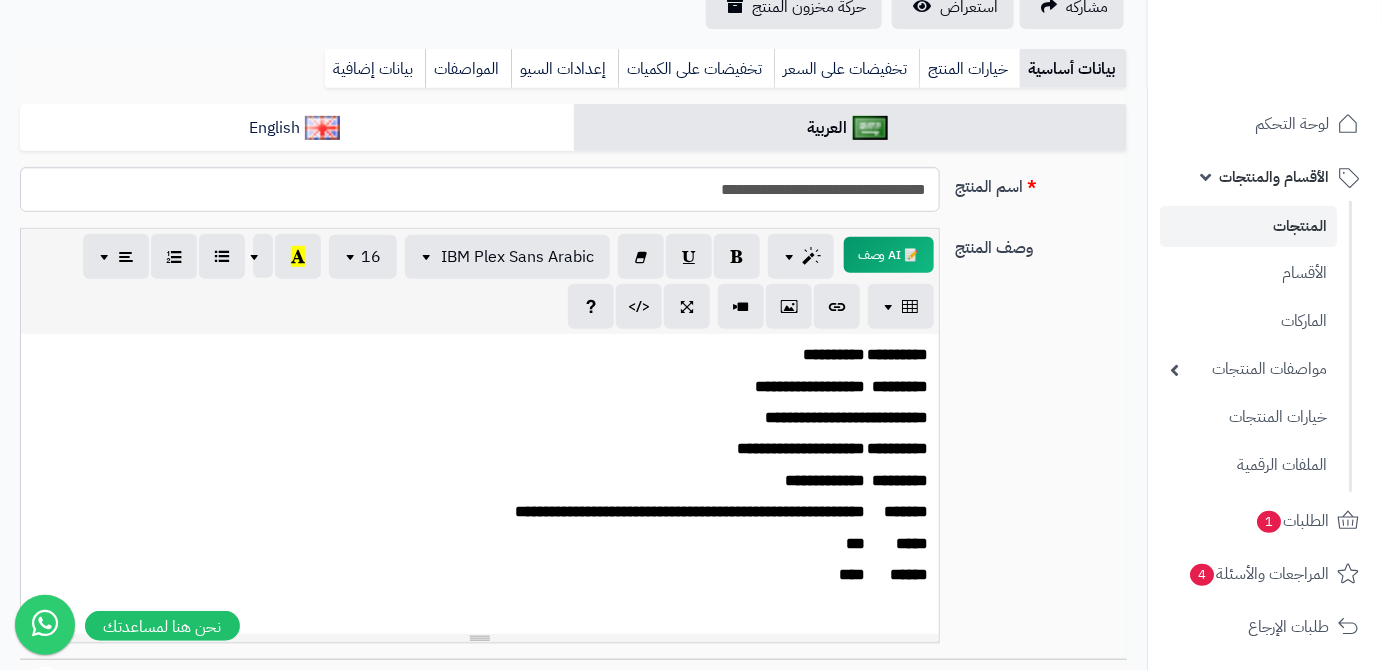 scroll, scrollTop: 90, scrollLeft: 0, axis: vertical 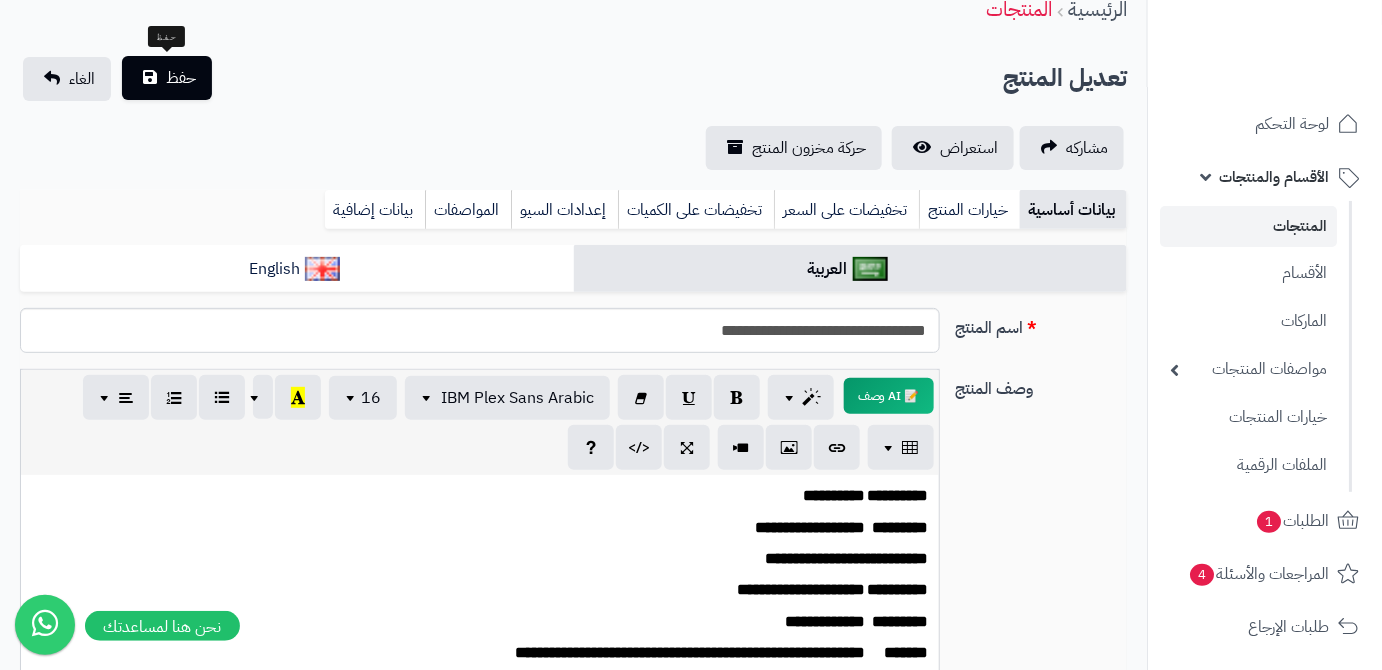 type on "*" 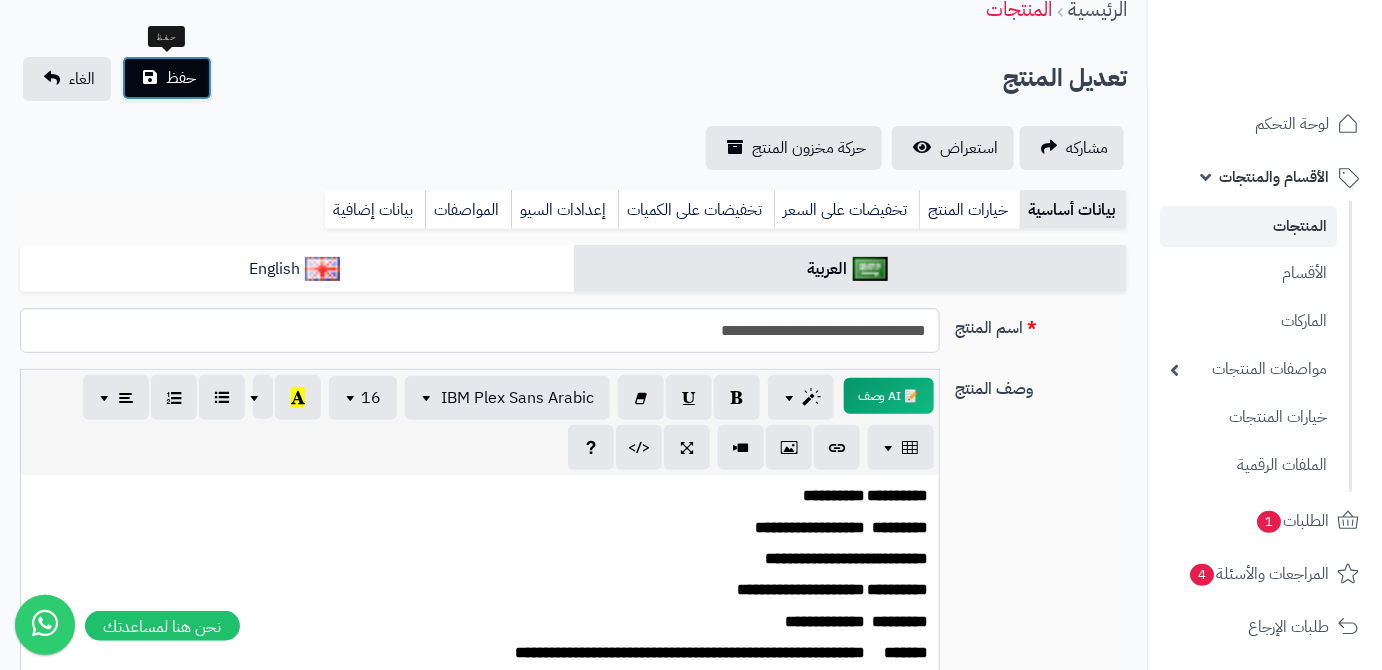 click on "حفظ" at bounding box center [167, 78] 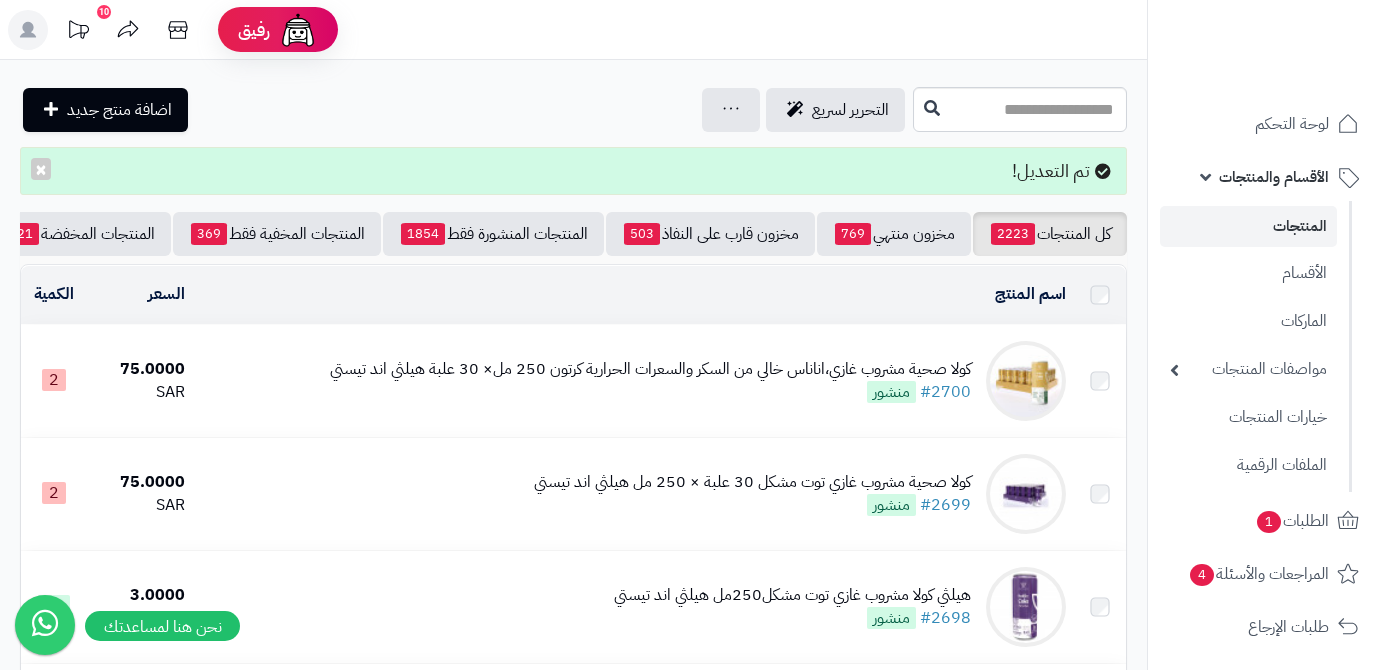 scroll, scrollTop: 0, scrollLeft: 0, axis: both 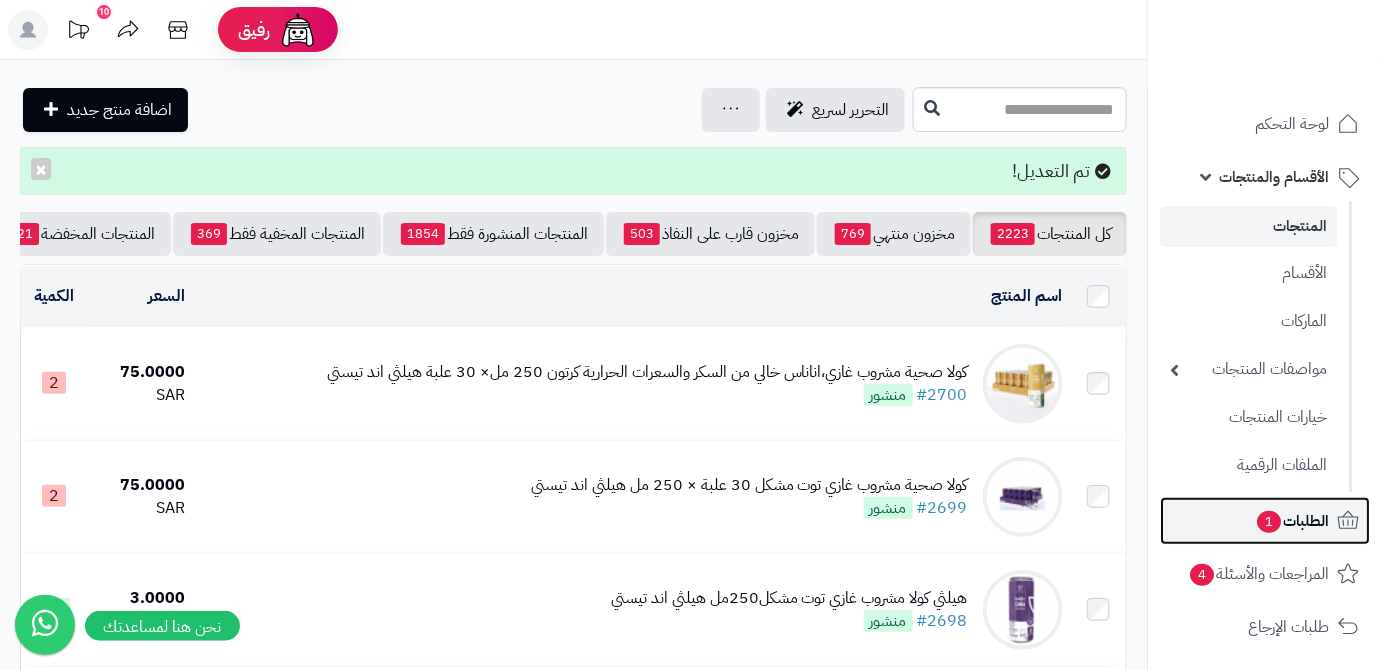click on "1" at bounding box center (1269, 522) 